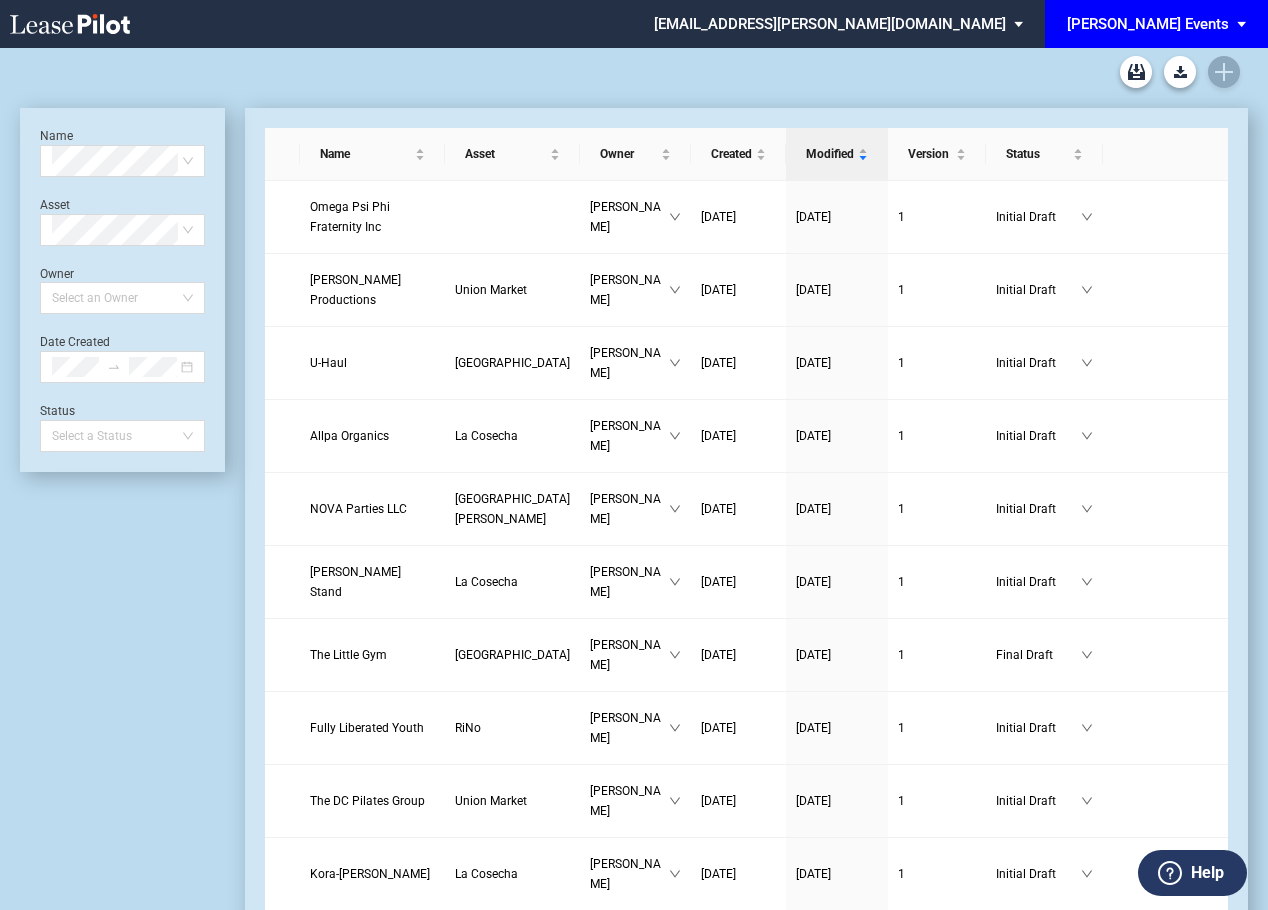 scroll, scrollTop: 0, scrollLeft: 0, axis: both 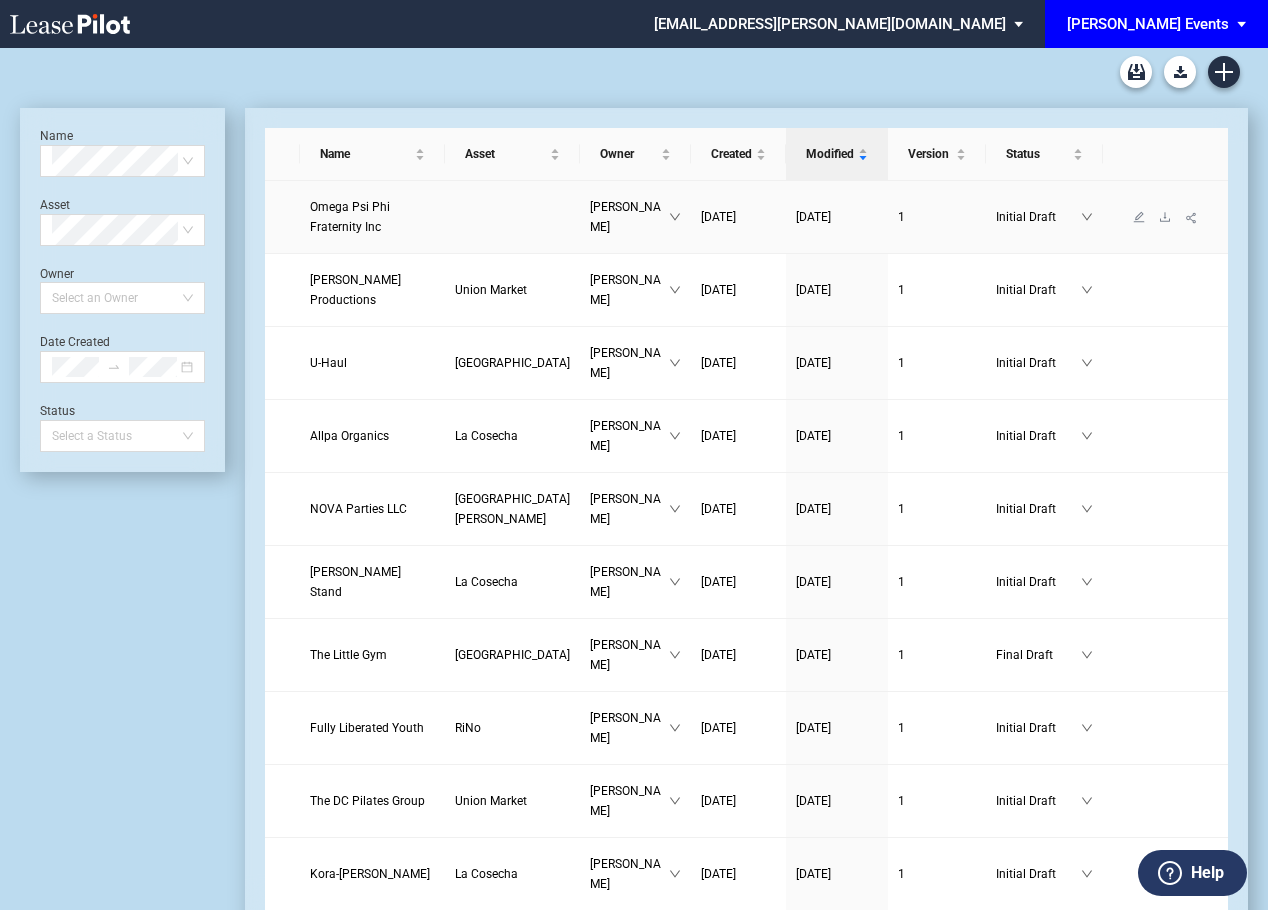 click on "Omega Psi Phi Fraternity Inc" at bounding box center (372, 217) 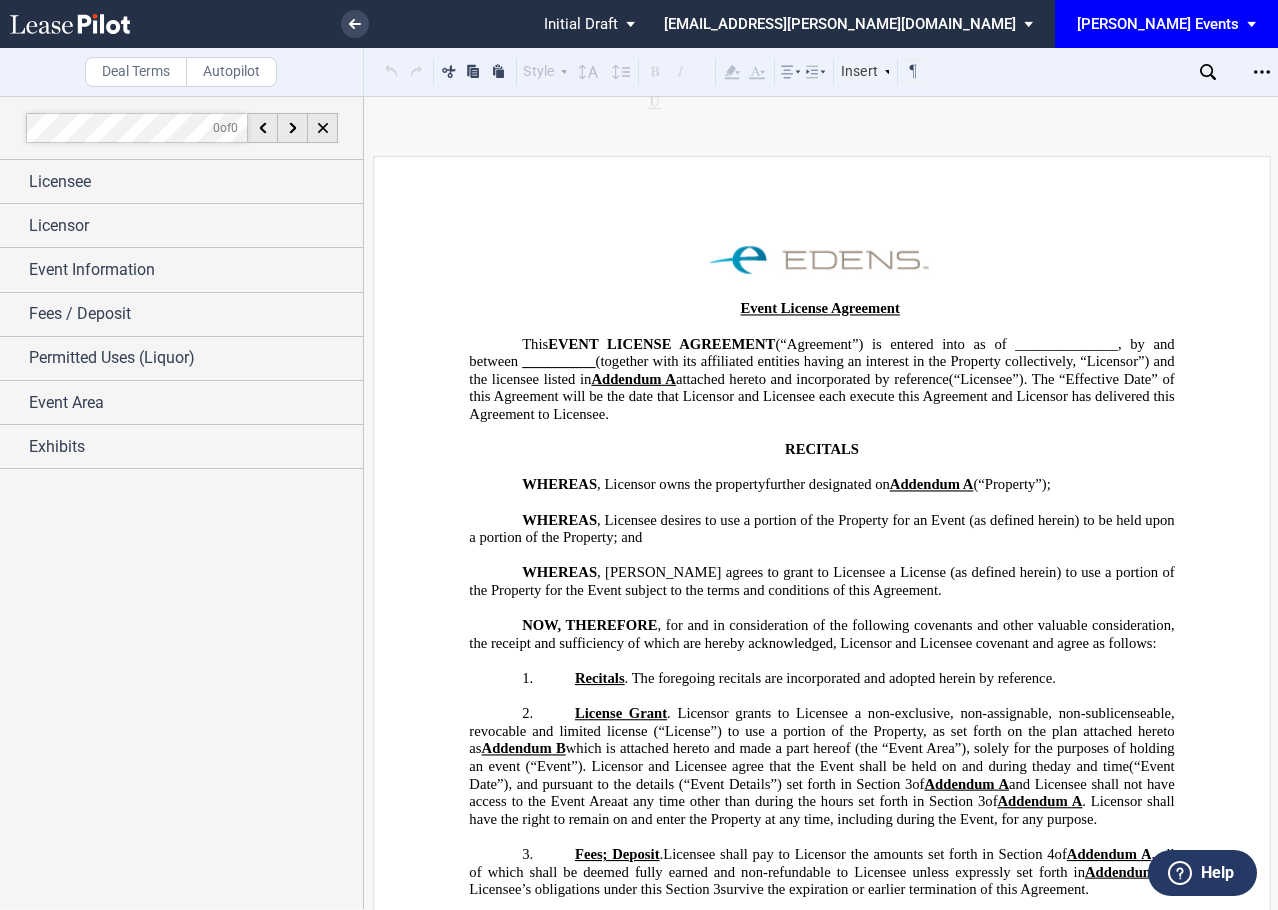 scroll, scrollTop: 0, scrollLeft: 0, axis: both 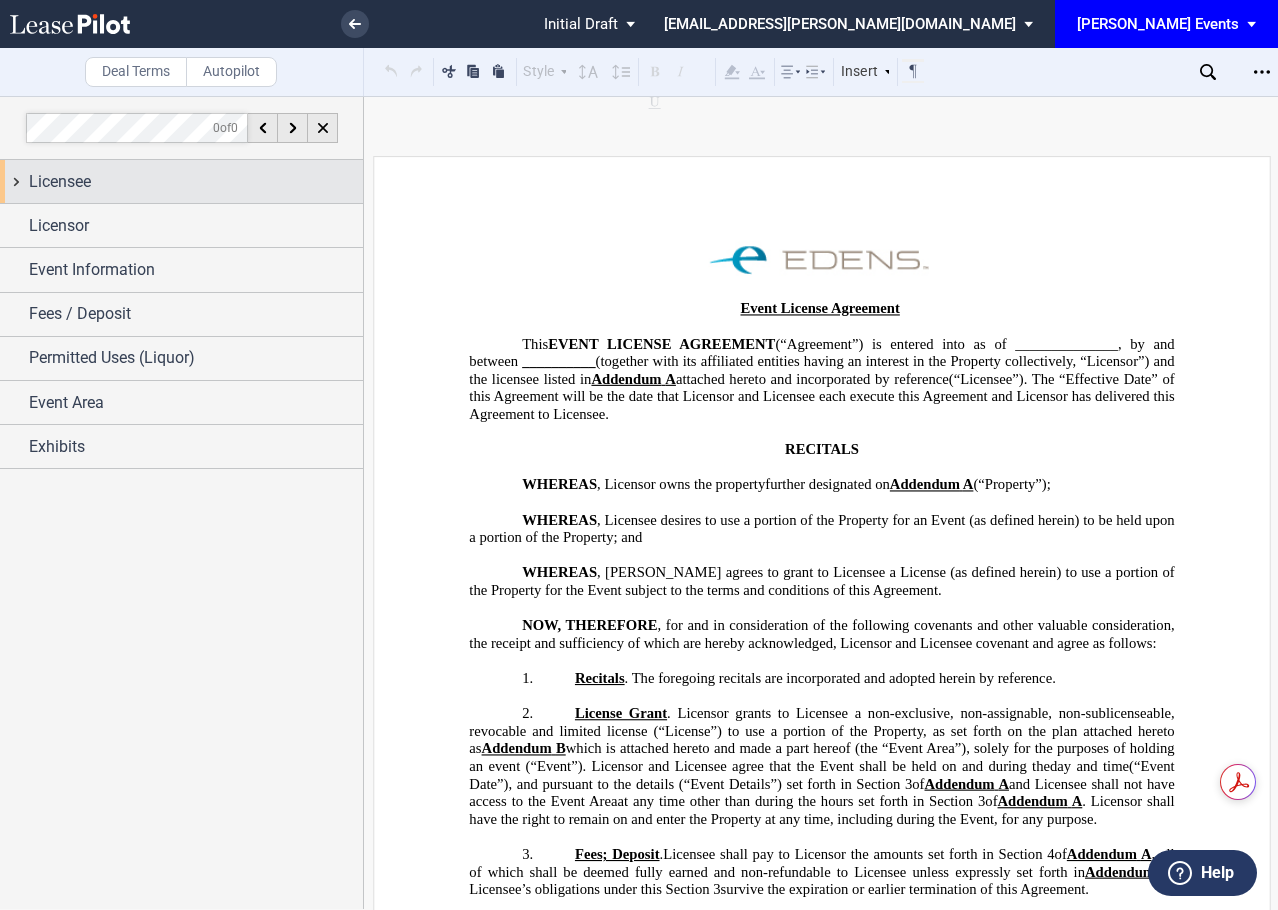 click on "Licensee" at bounding box center [196, 182] 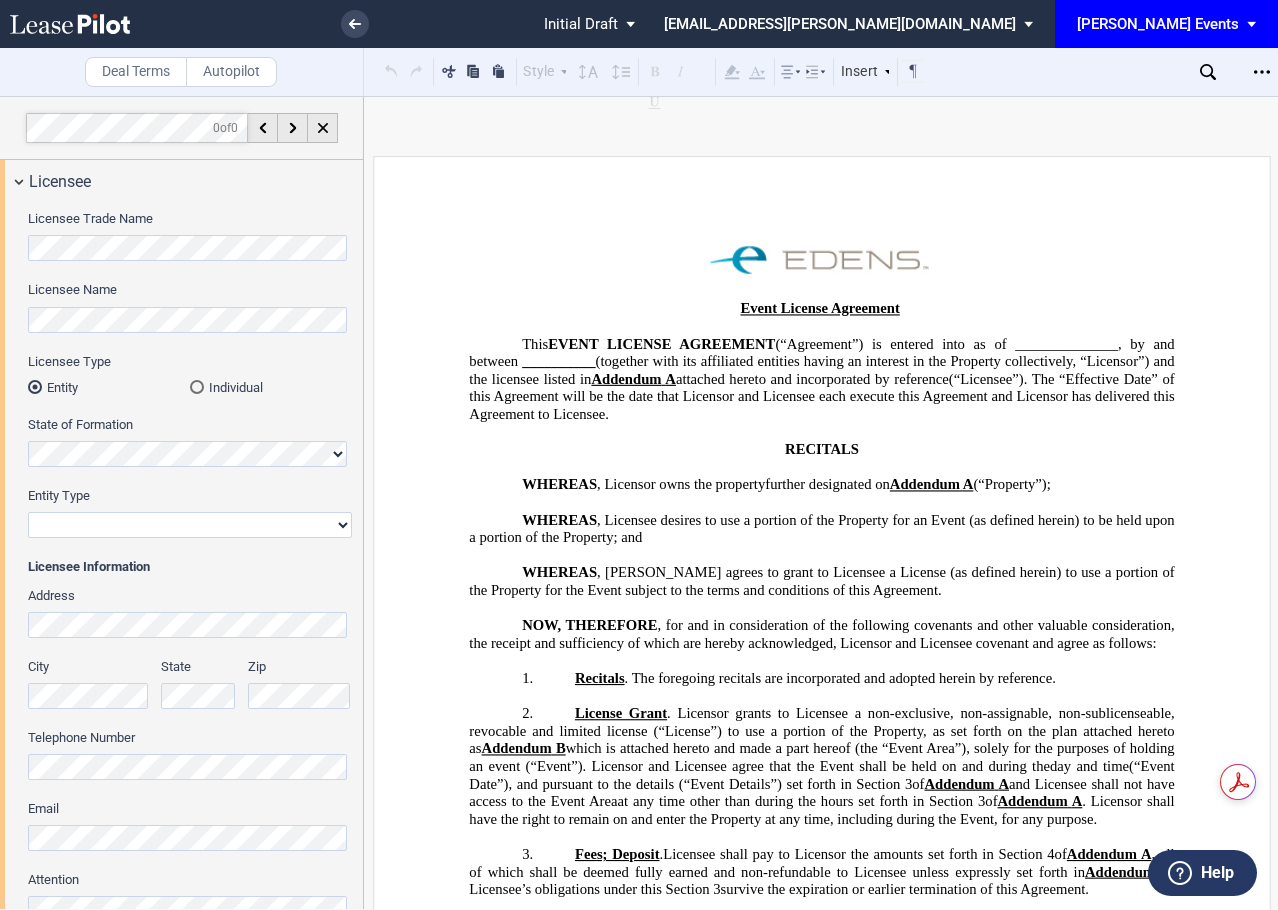click on "Corporation
Limited Liability Company
General Partnership
Limited Partnership
Non-Profit Corporation
Other" at bounding box center [190, 525] 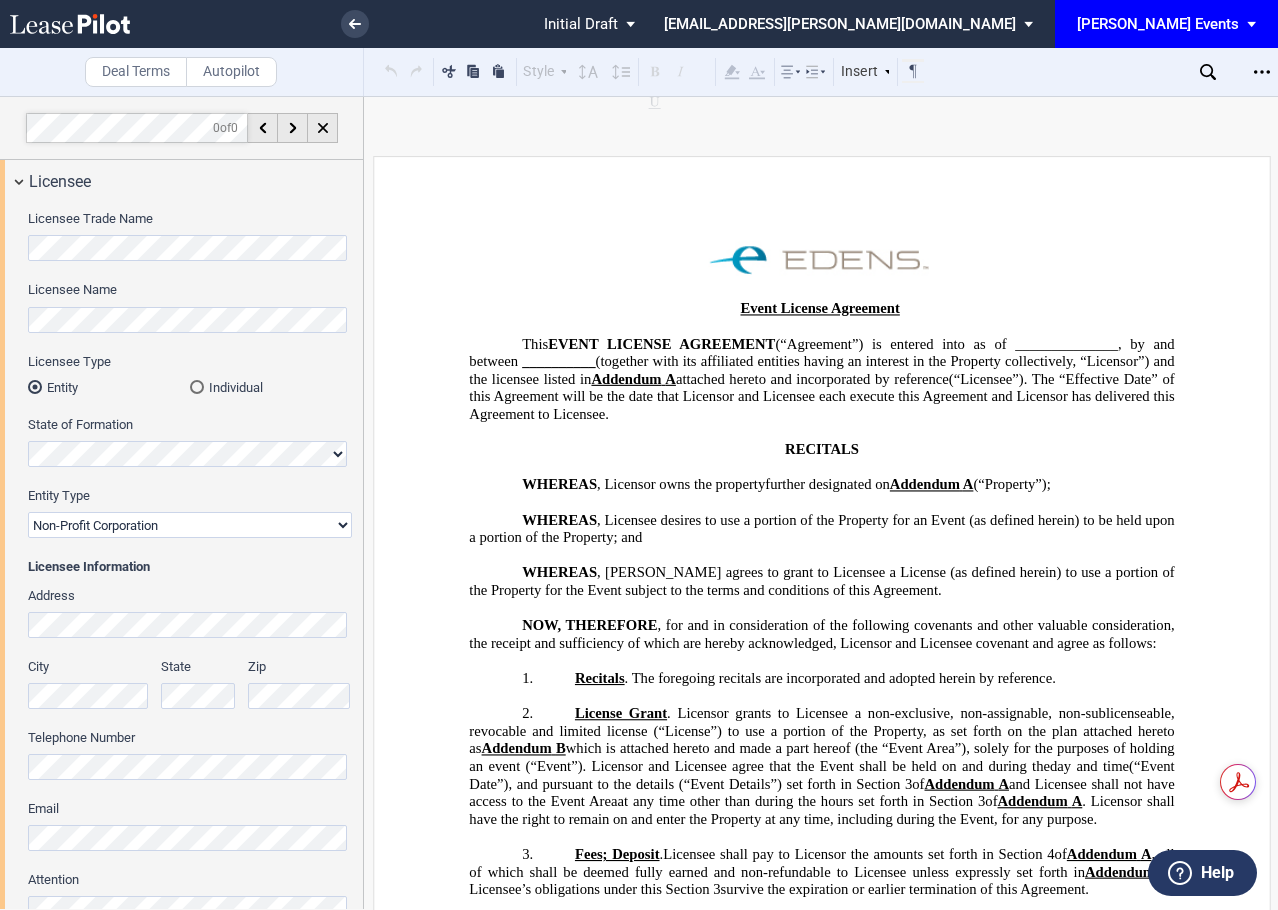 click on "Corporation
Limited Liability Company
General Partnership
Limited Partnership
Non-Profit Corporation
Other" at bounding box center (190, 525) 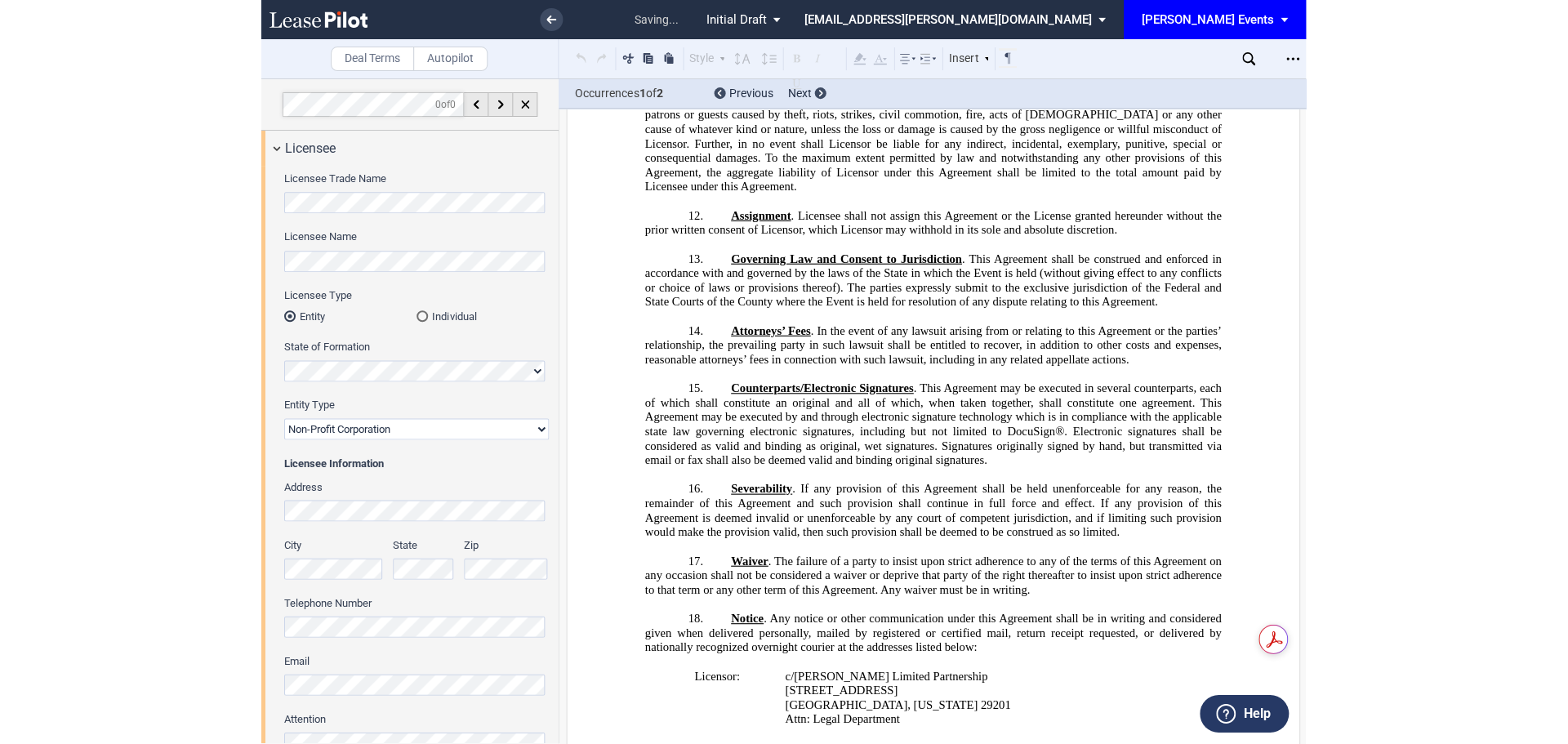 scroll, scrollTop: 2484, scrollLeft: 0, axis: vertical 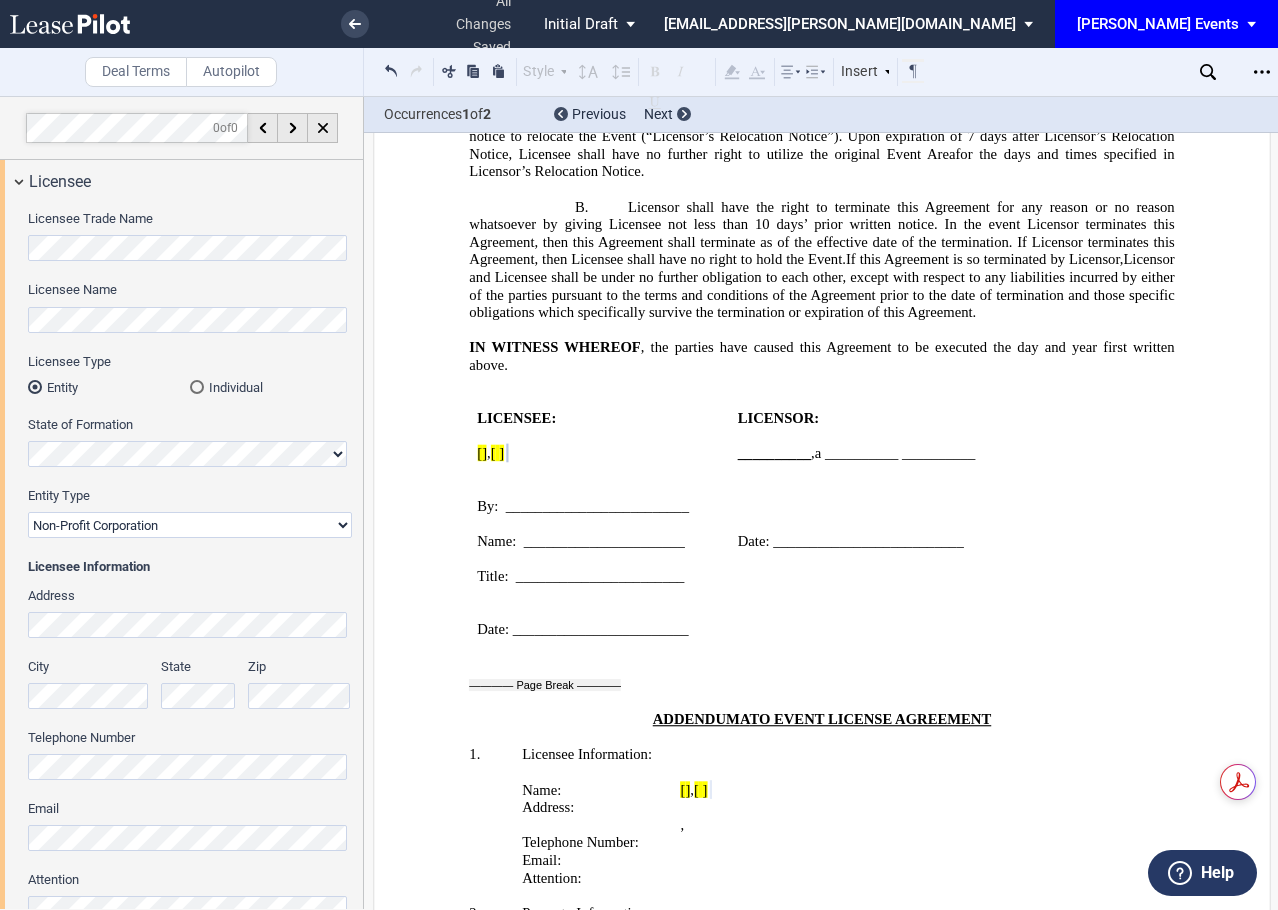 click on "Corporation
Limited Liability Company
General Partnership
Limited Partnership
Non-Profit Corporation
Other" at bounding box center [190, 525] 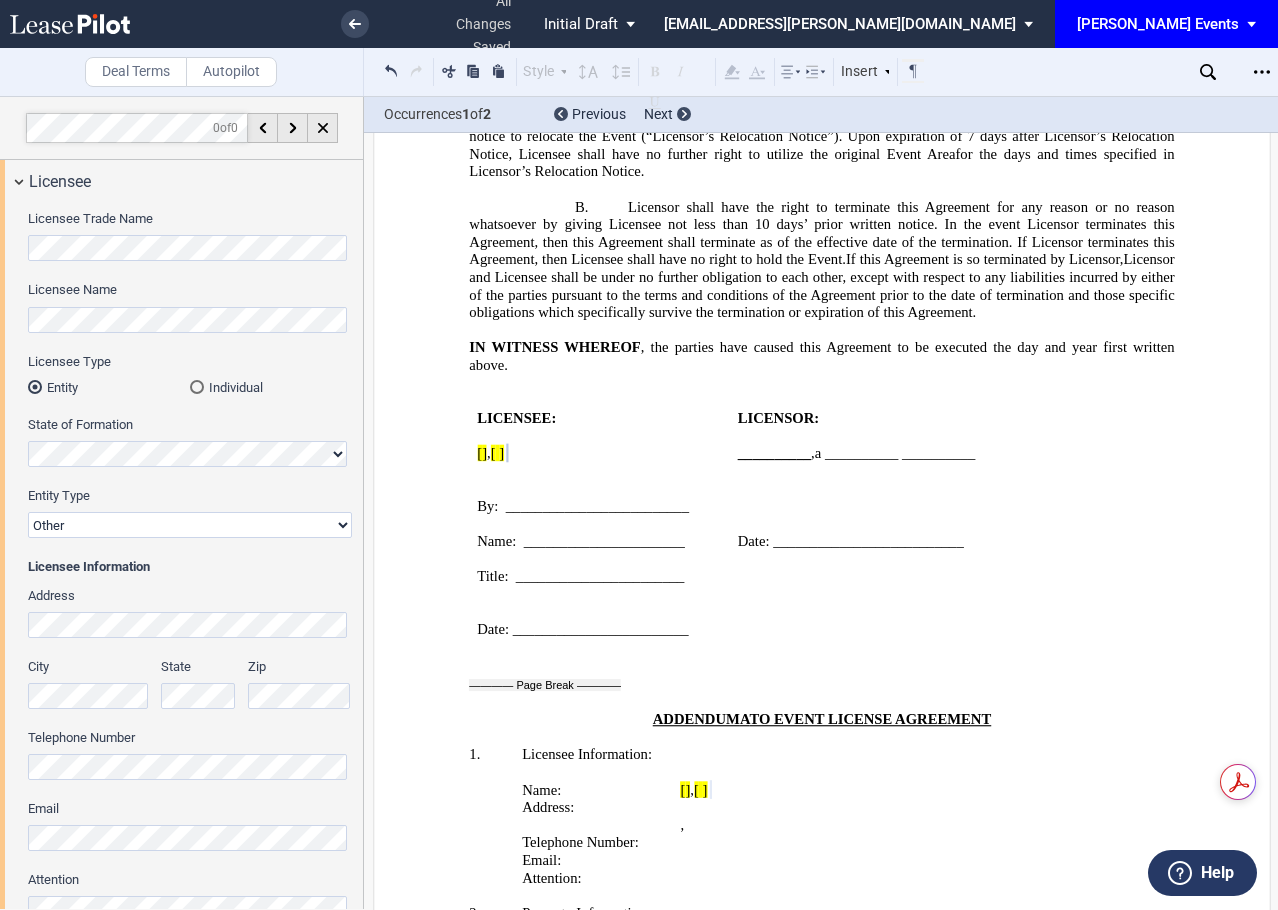 click on "Corporation
Limited Liability Company
General Partnership
Limited Partnership
Non-Profit Corporation
Other" at bounding box center [190, 525] 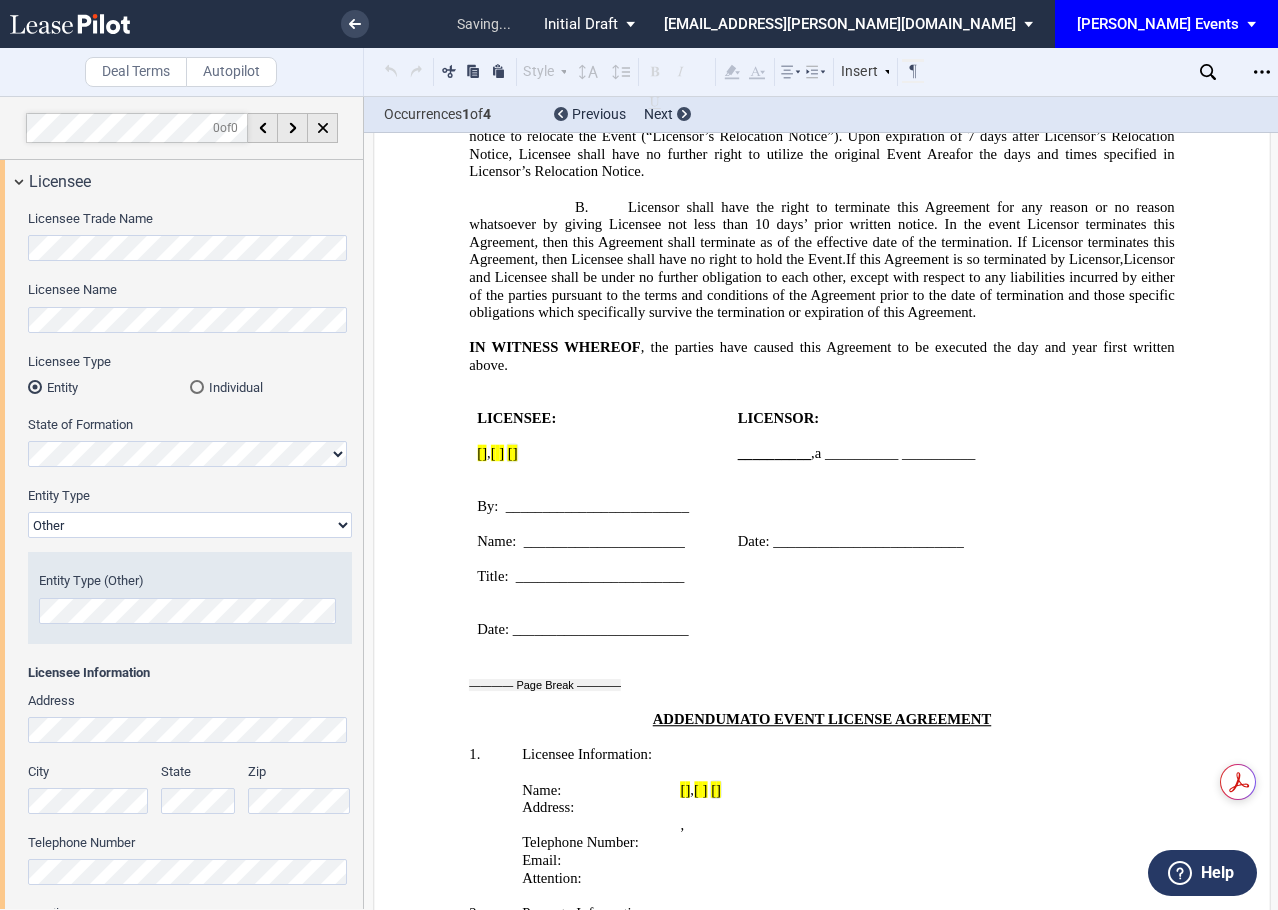 click on "Entity Type
Corporation
Limited Liability Company
General Partnership
Limited Partnership
Non-Profit Corporation
Other" 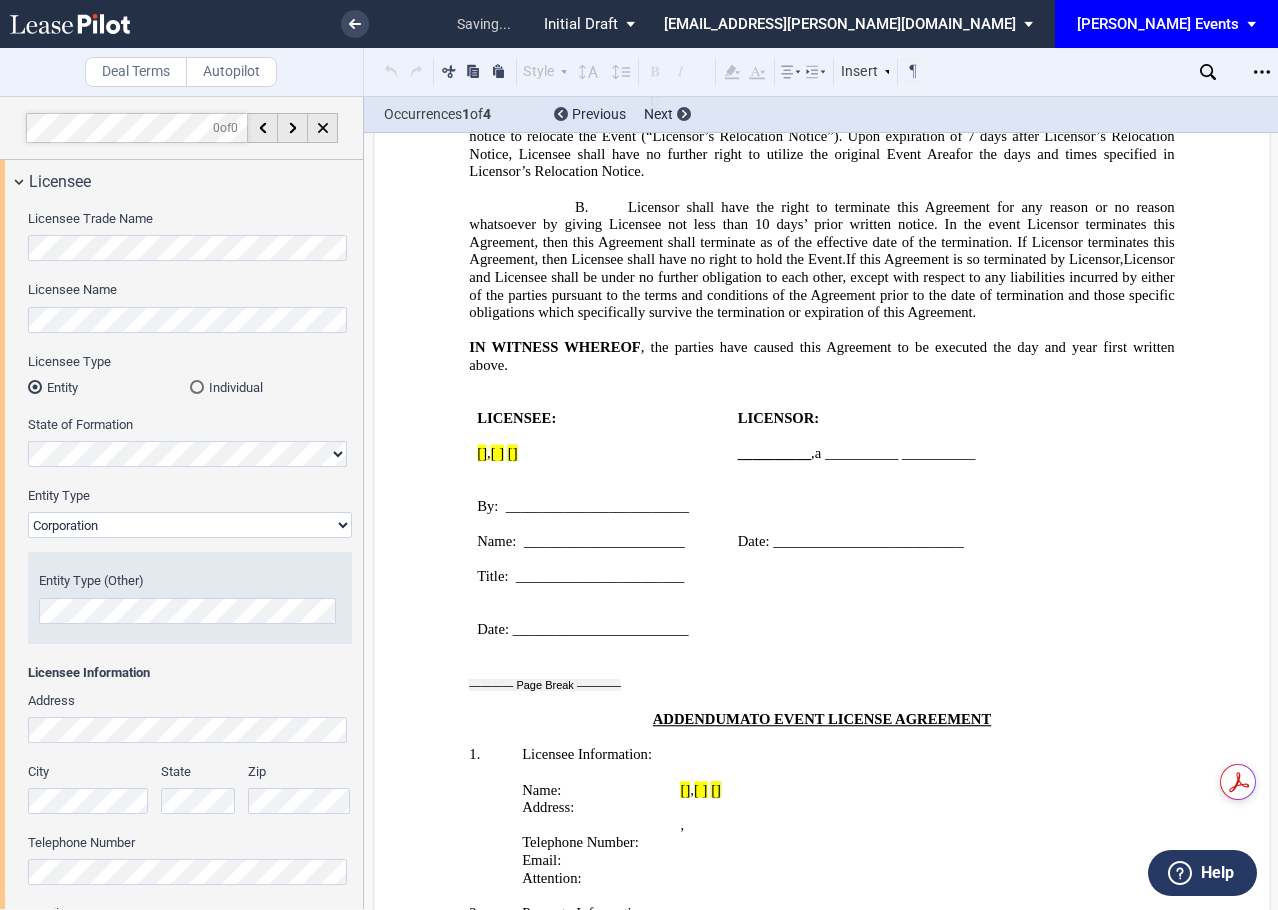 click on "Corporation
Limited Liability Company
General Partnership
Limited Partnership
Non-Profit Corporation
Other" at bounding box center (190, 525) 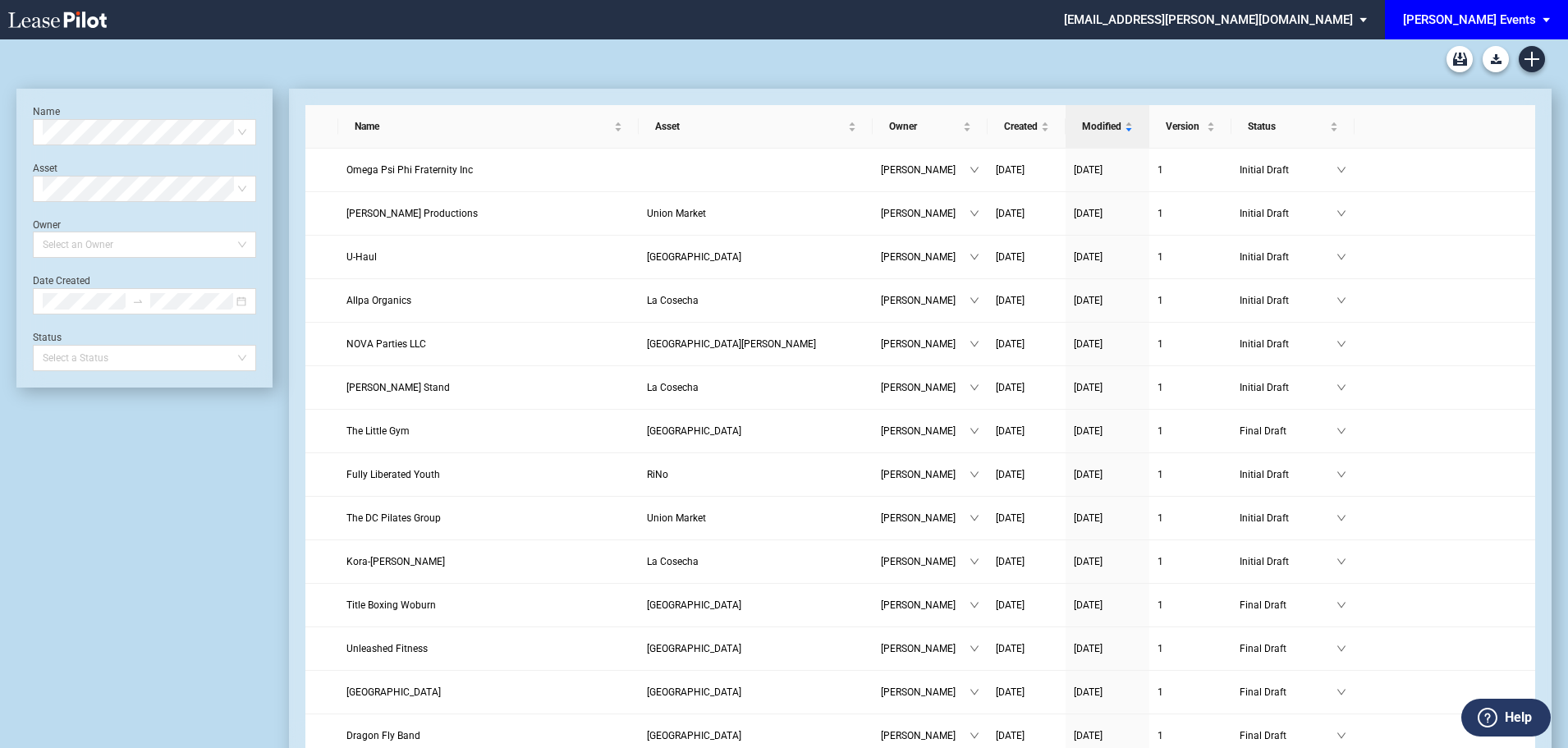 scroll, scrollTop: 0, scrollLeft: 0, axis: both 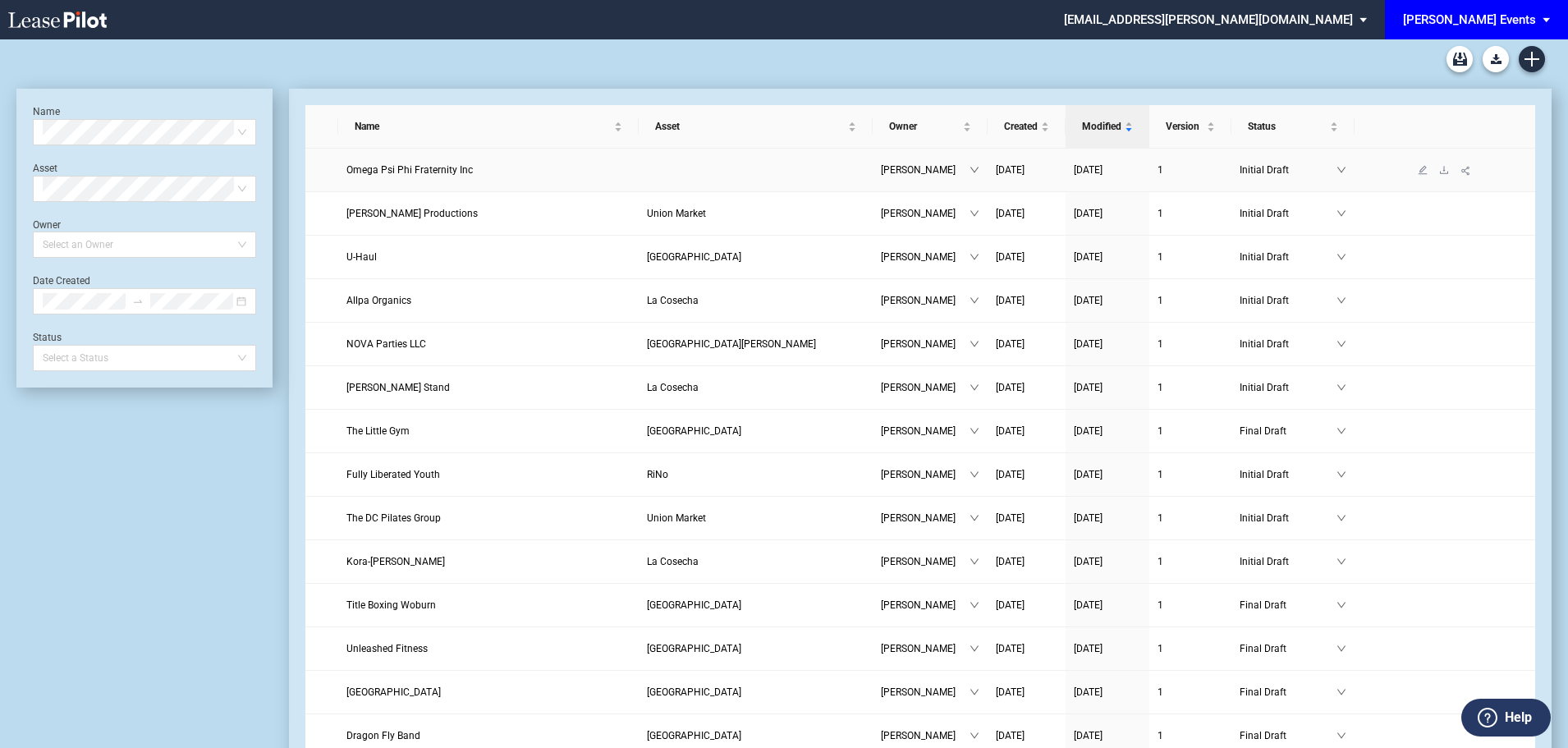 click on "Omega Psi Phi Fraternity Inc" at bounding box center (410, 170) 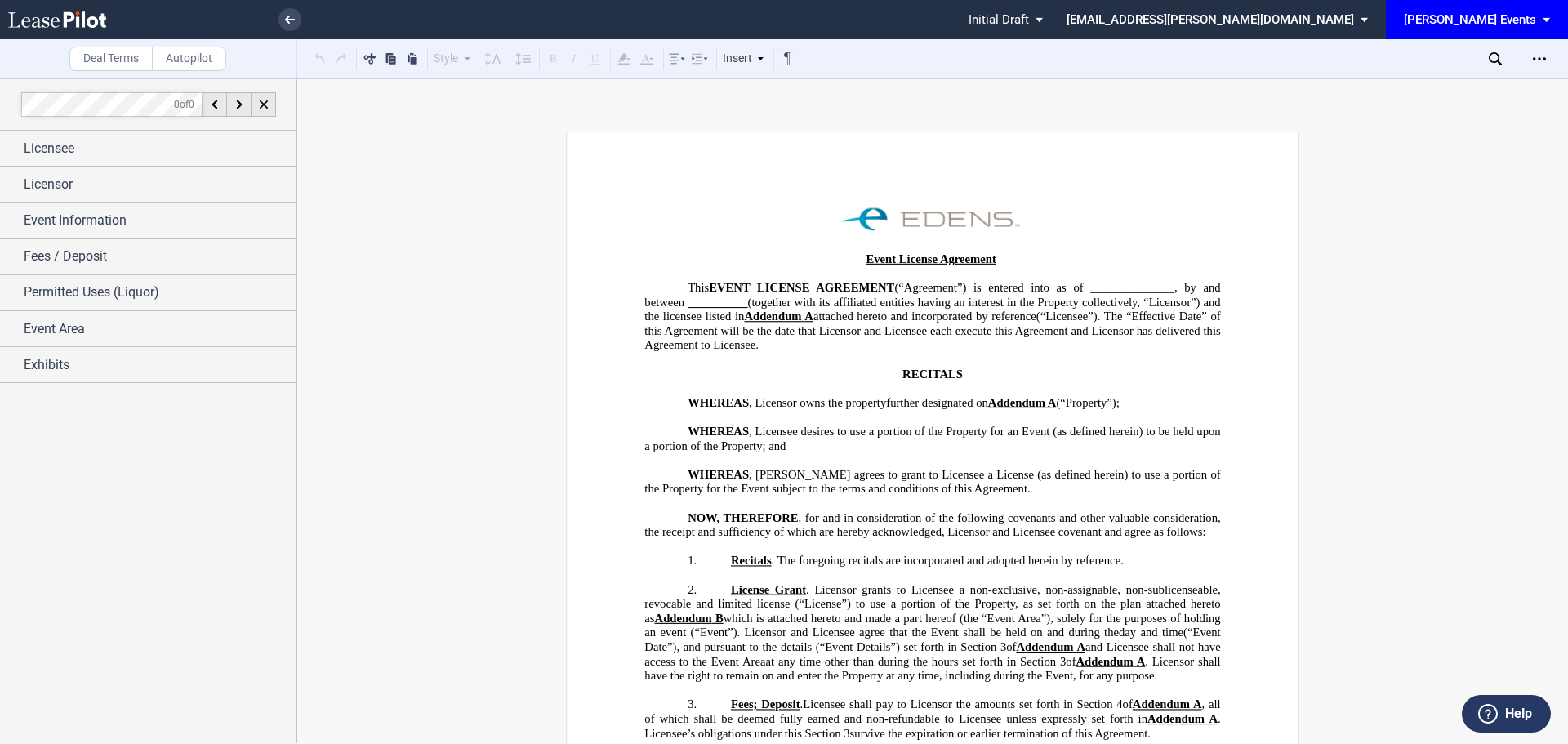 scroll, scrollTop: 0, scrollLeft: 0, axis: both 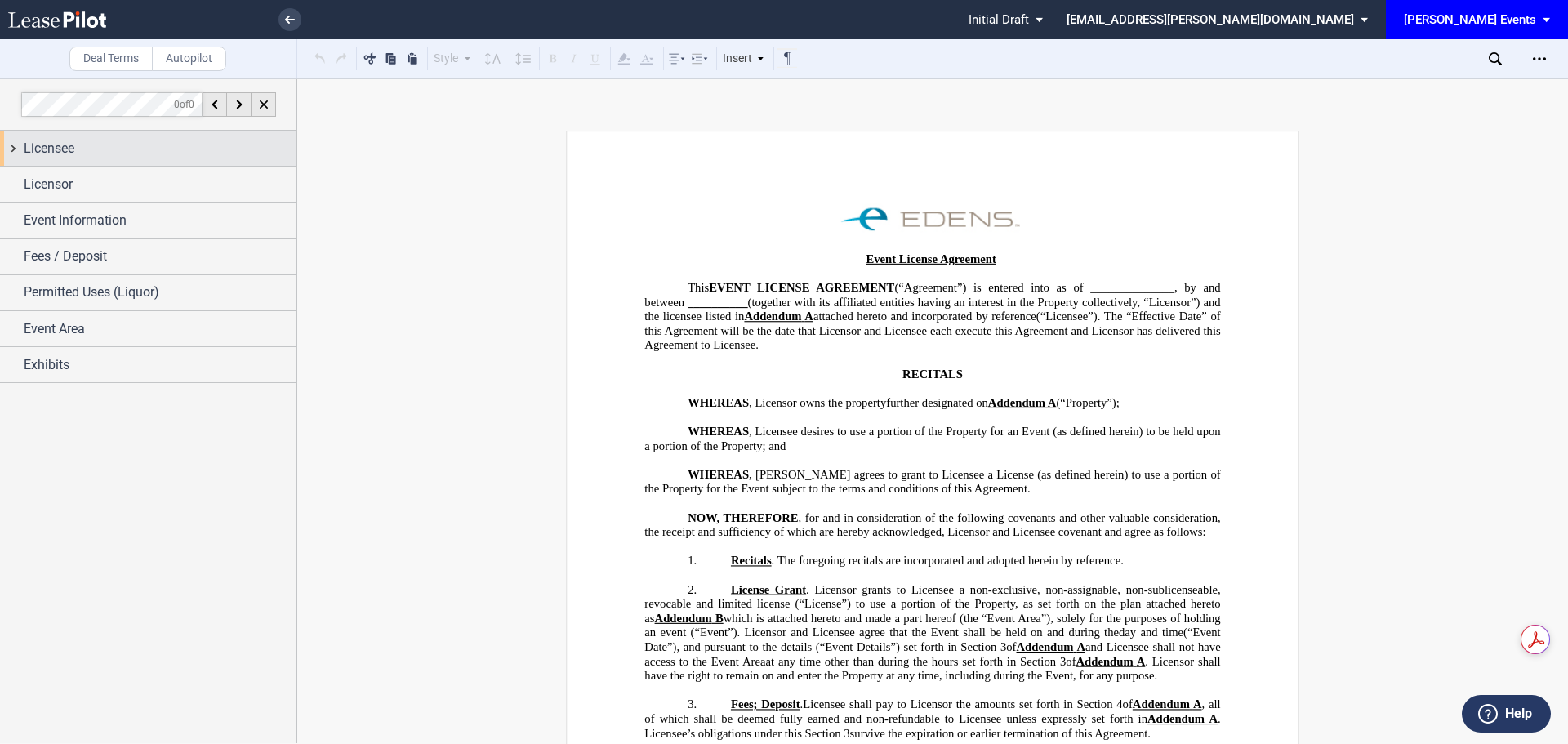 click on "Licensee" at bounding box center [160, 149] 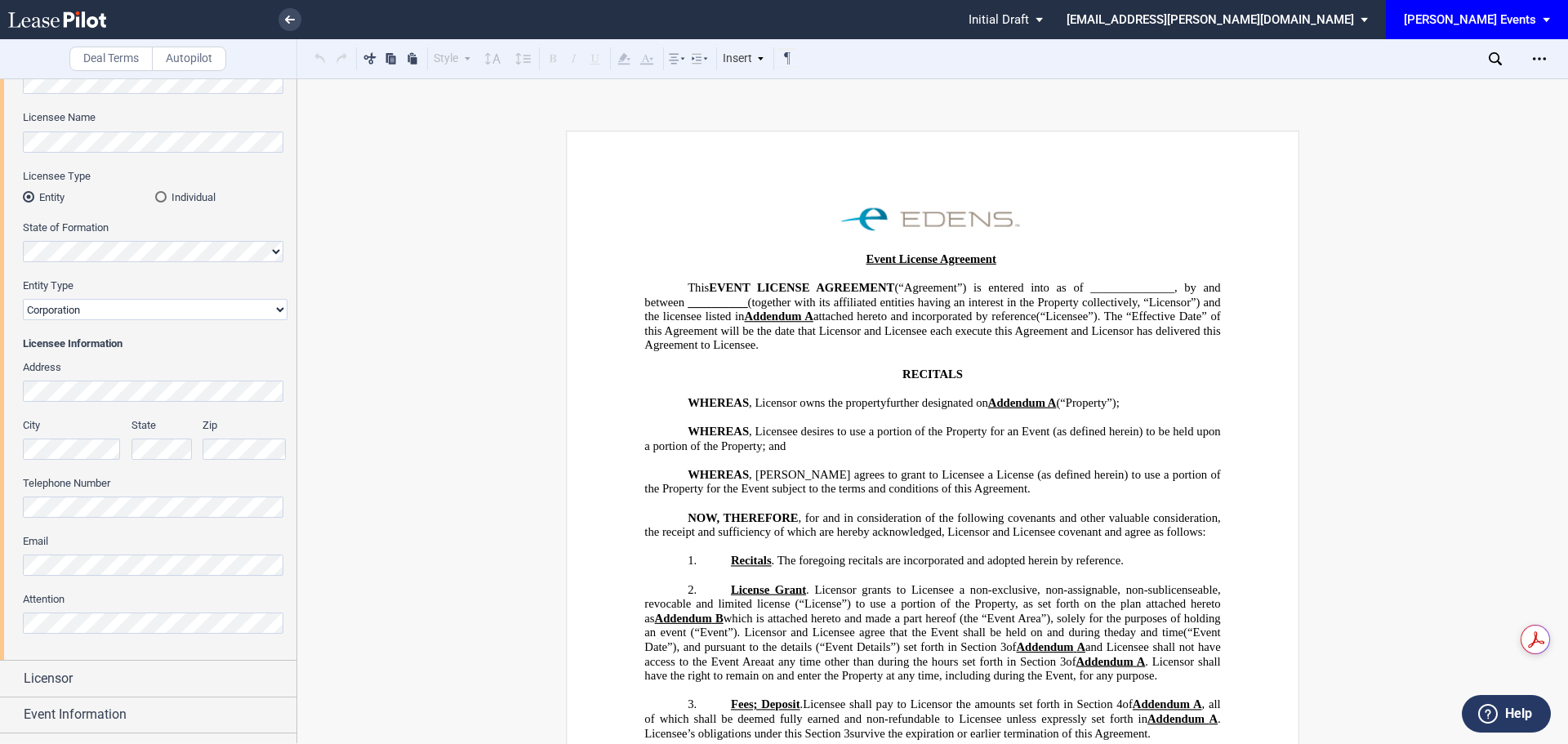 scroll, scrollTop: 91, scrollLeft: 0, axis: vertical 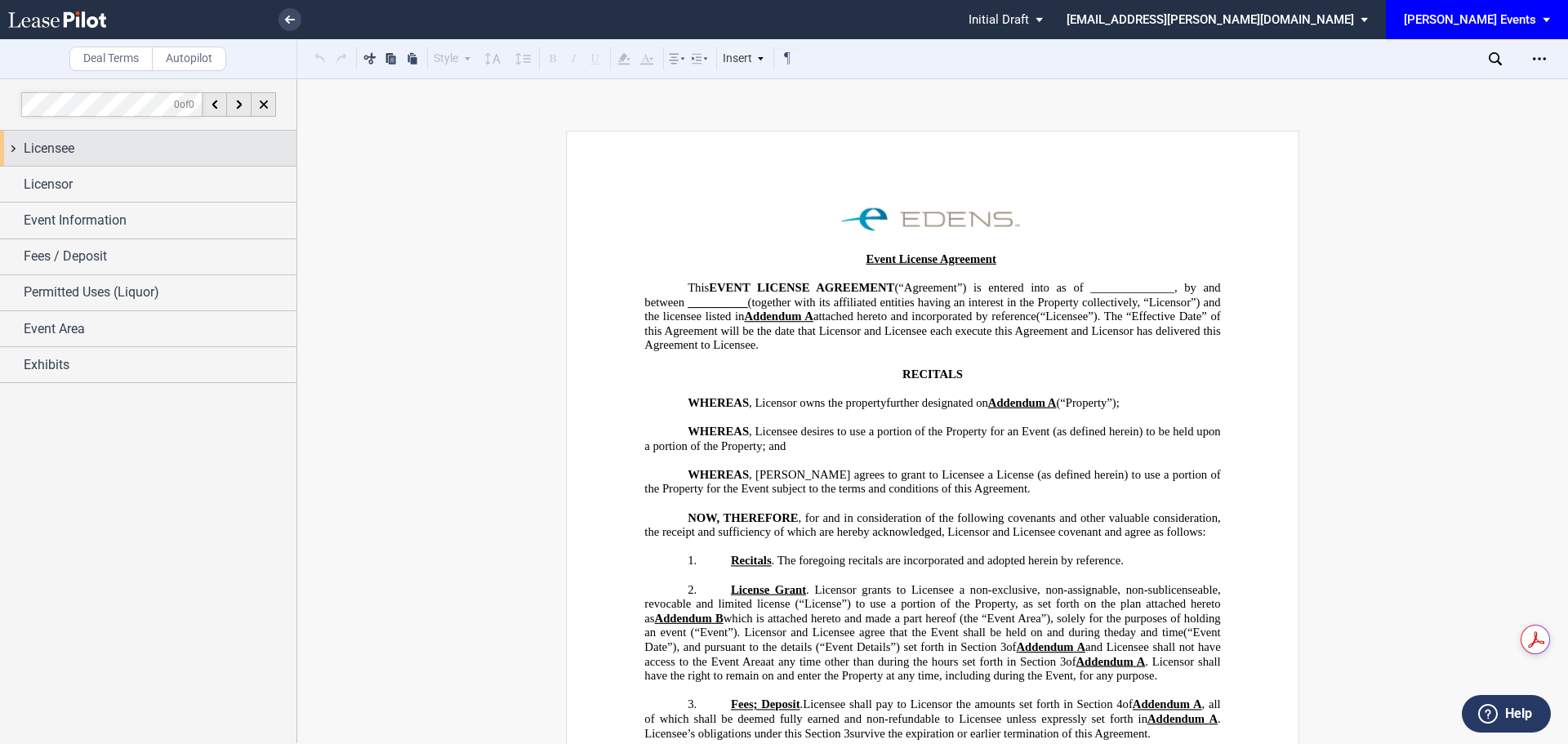 click on "Licensee" at bounding box center [160, 149] 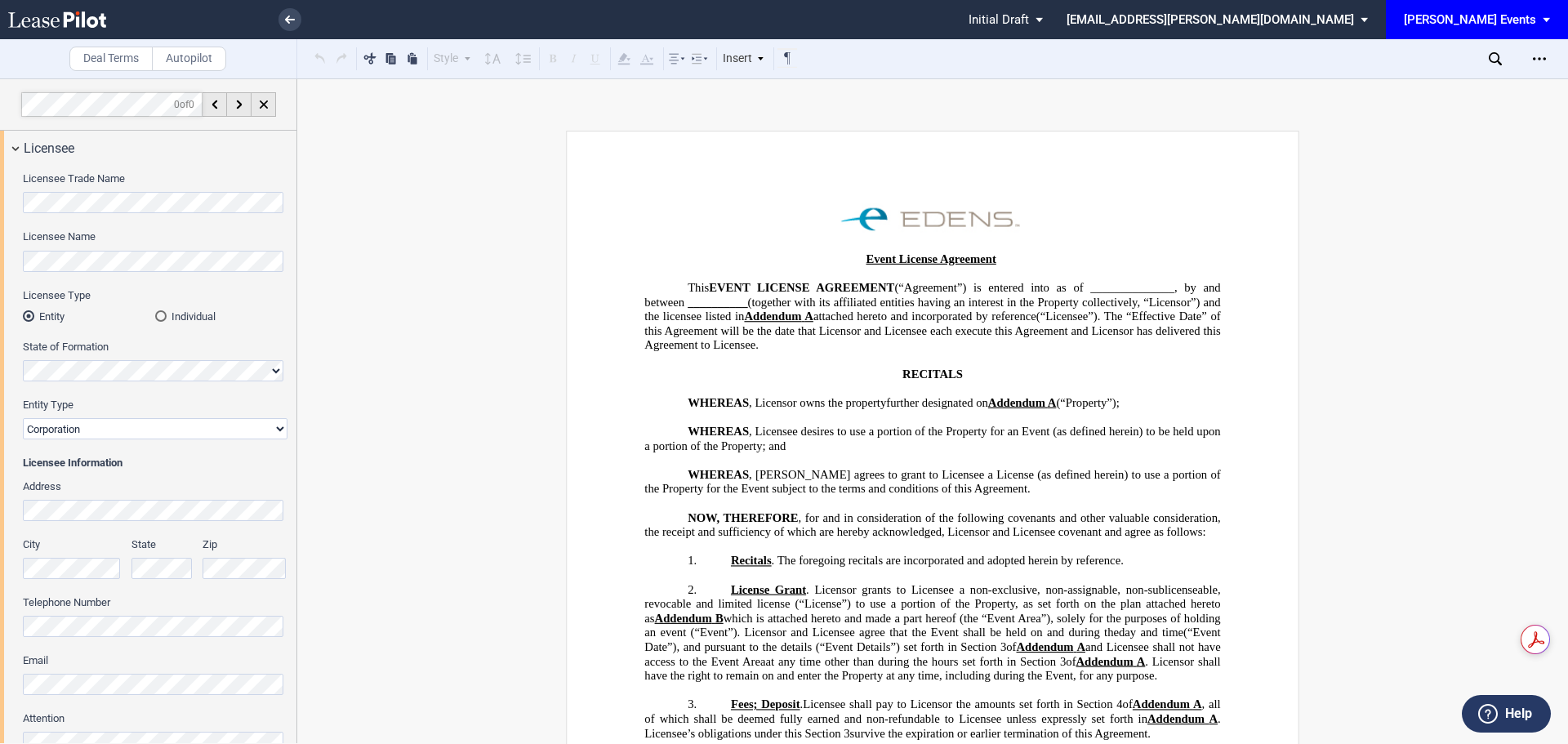 click on "Corporation
Limited Liability Company
General Partnership
Limited Partnership
Non-Profit Corporation
Other" at bounding box center (155, 429) 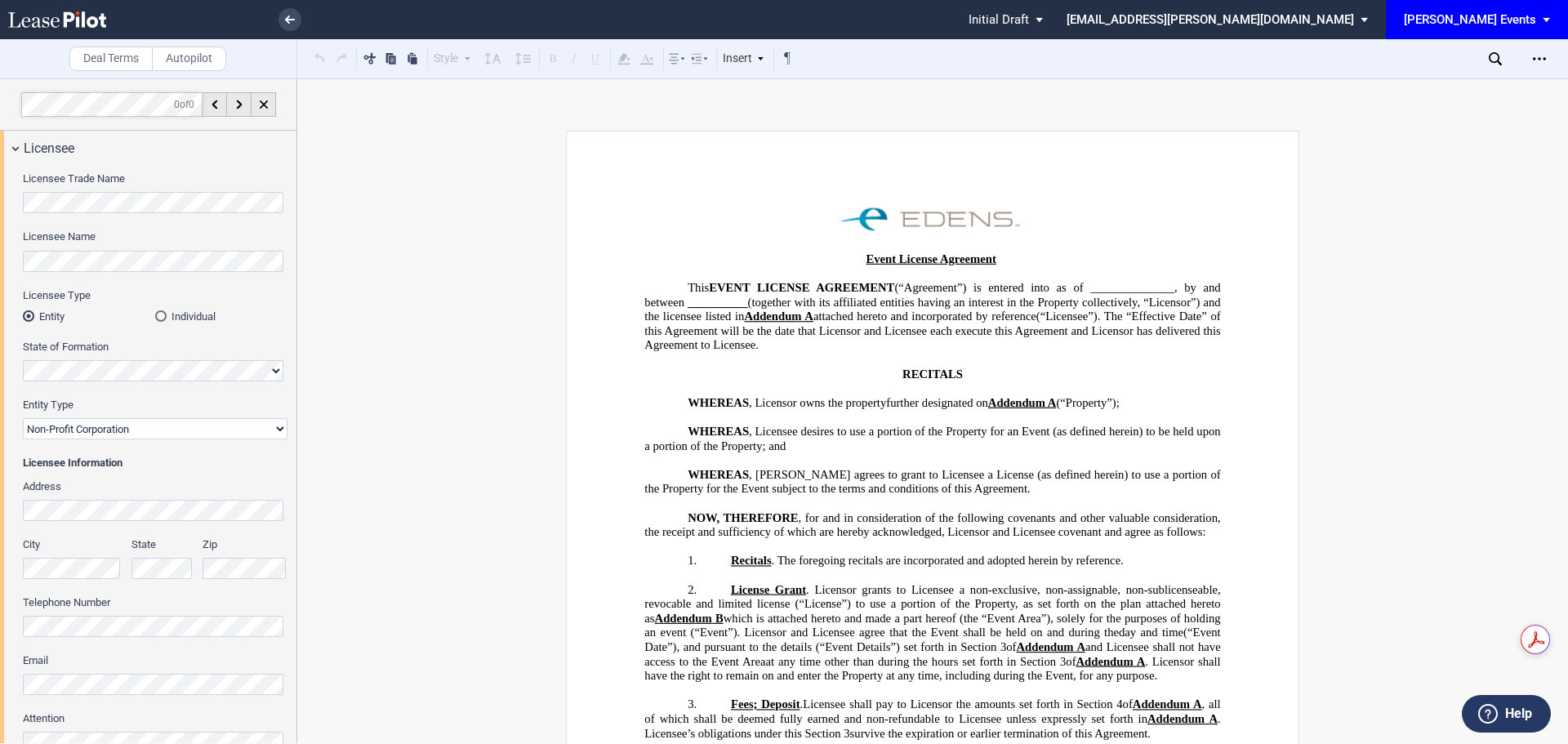 click on "Corporation
Limited Liability Company
General Partnership
Limited Partnership
Non-Profit Corporation
Other" at bounding box center (155, 429) 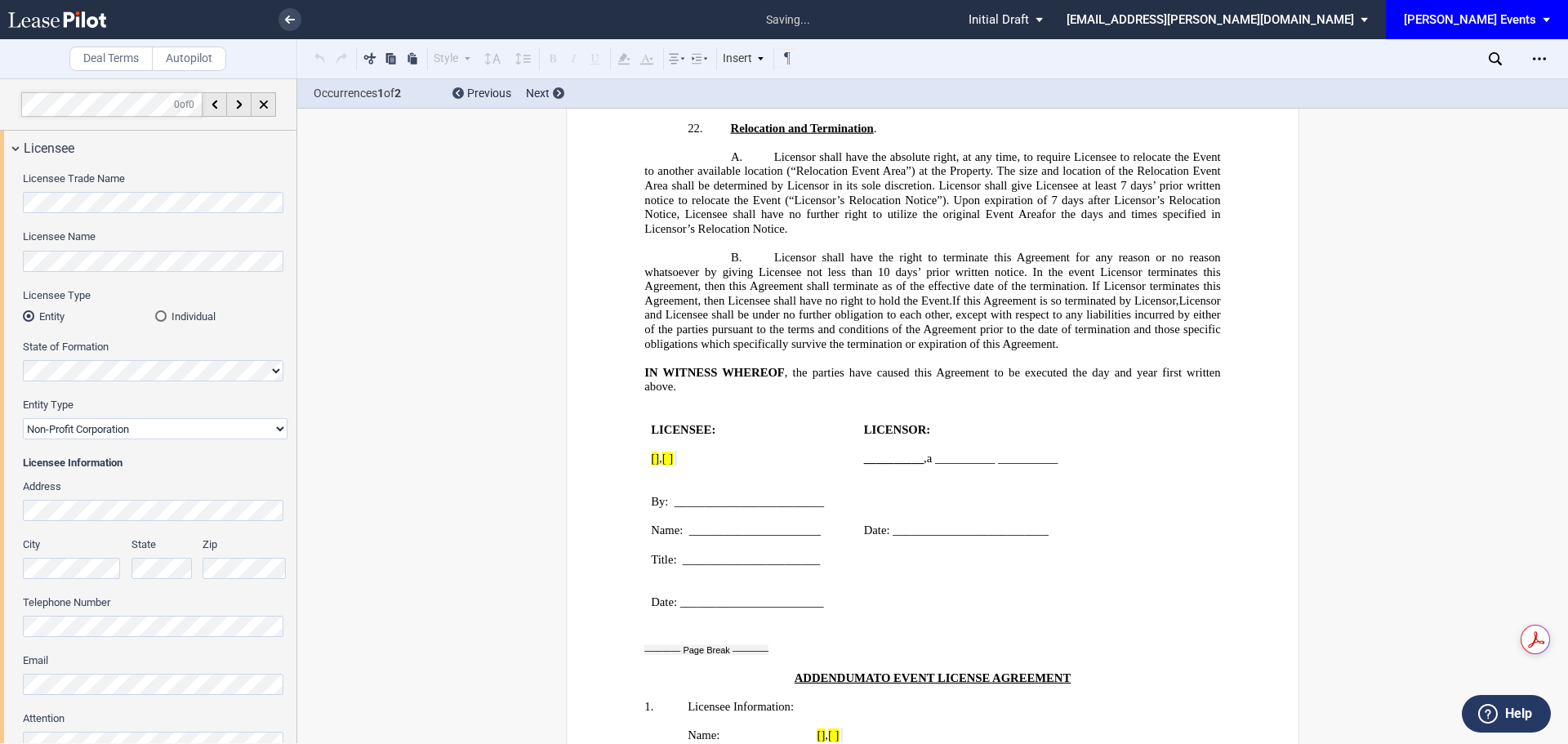 scroll, scrollTop: 2493, scrollLeft: 0, axis: vertical 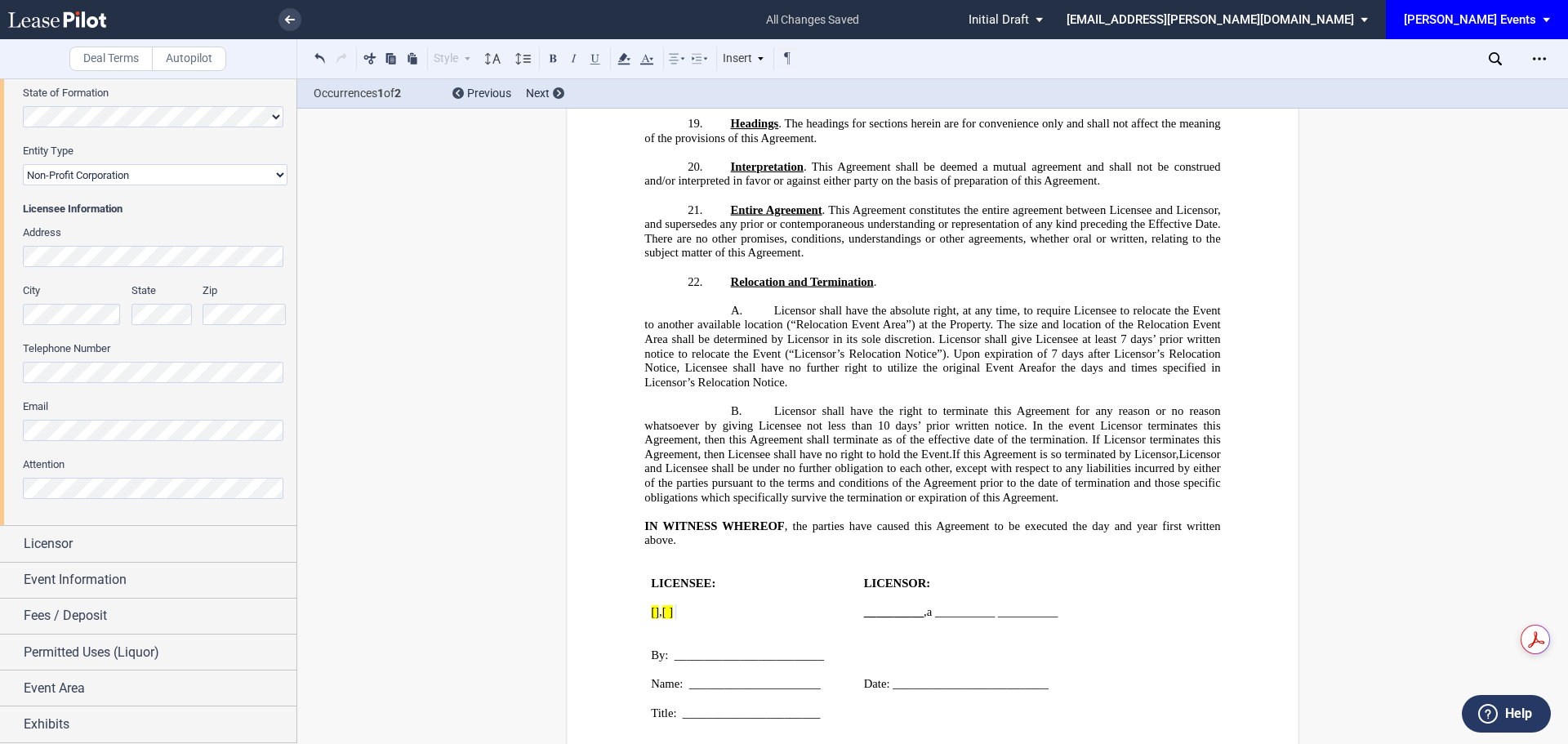 click on "[PERSON_NAME] Events" at bounding box center (1470, 20) 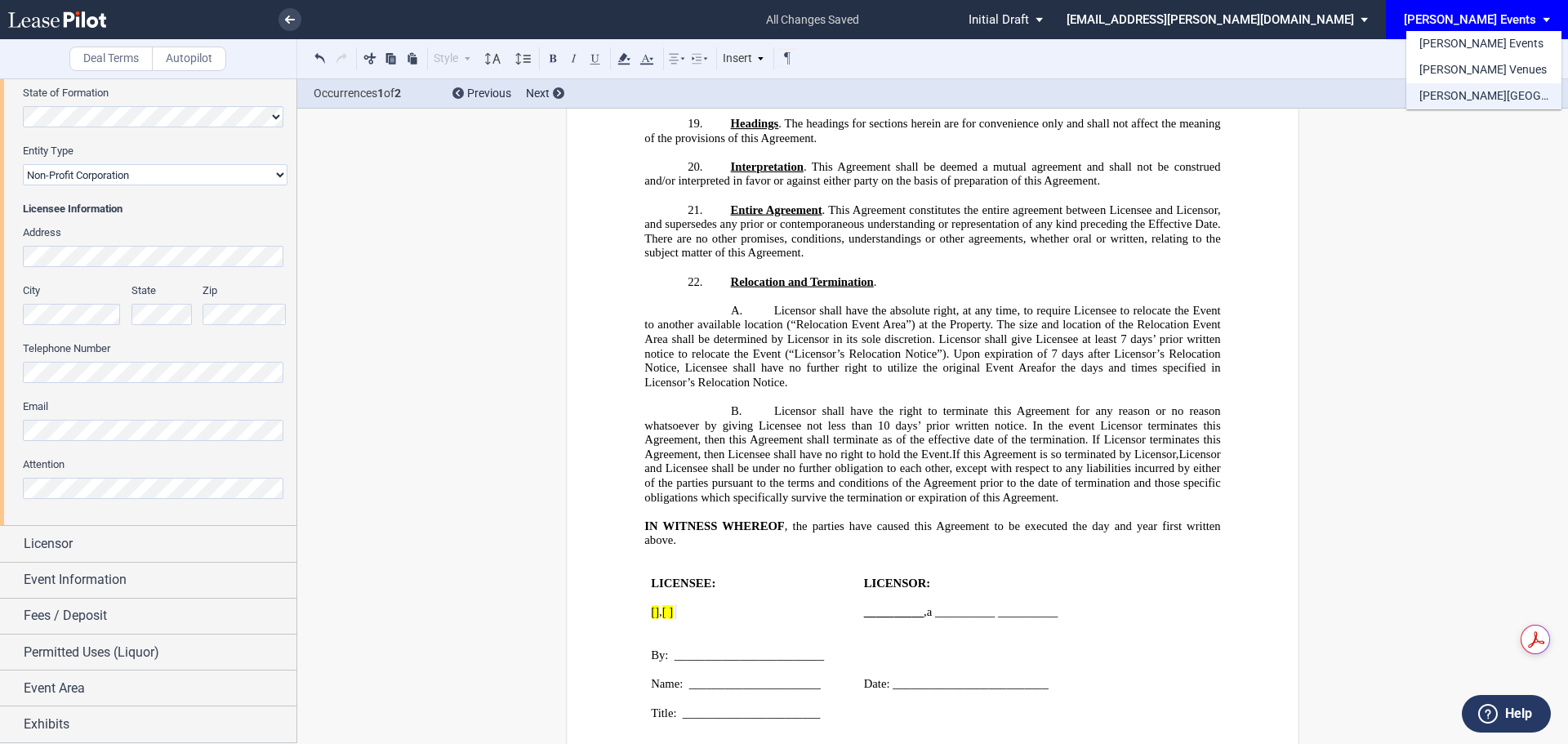 click on "[PERSON_NAME][GEOGRAPHIC_DATA] Consents" at bounding box center (1484, 96) 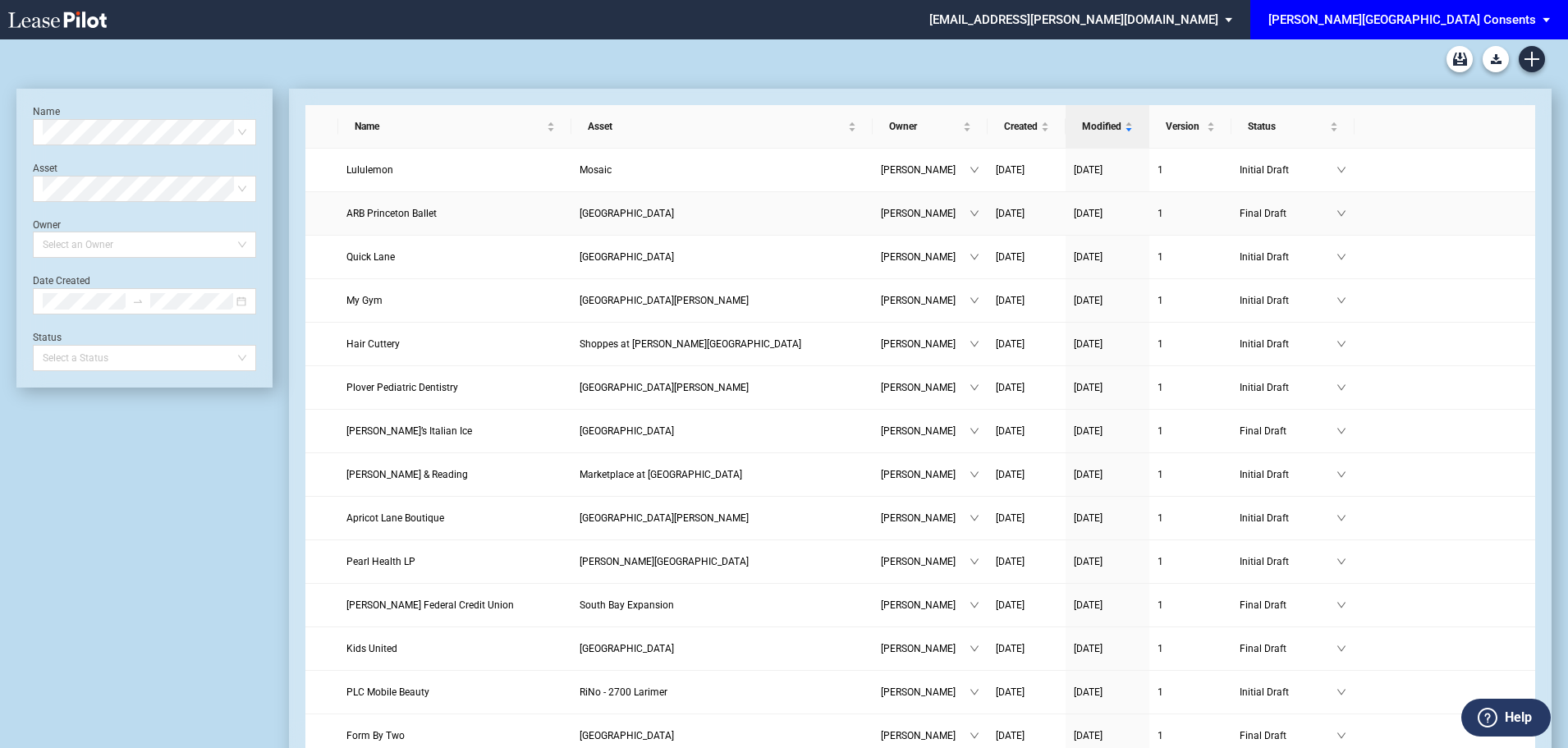scroll, scrollTop: 0, scrollLeft: 0, axis: both 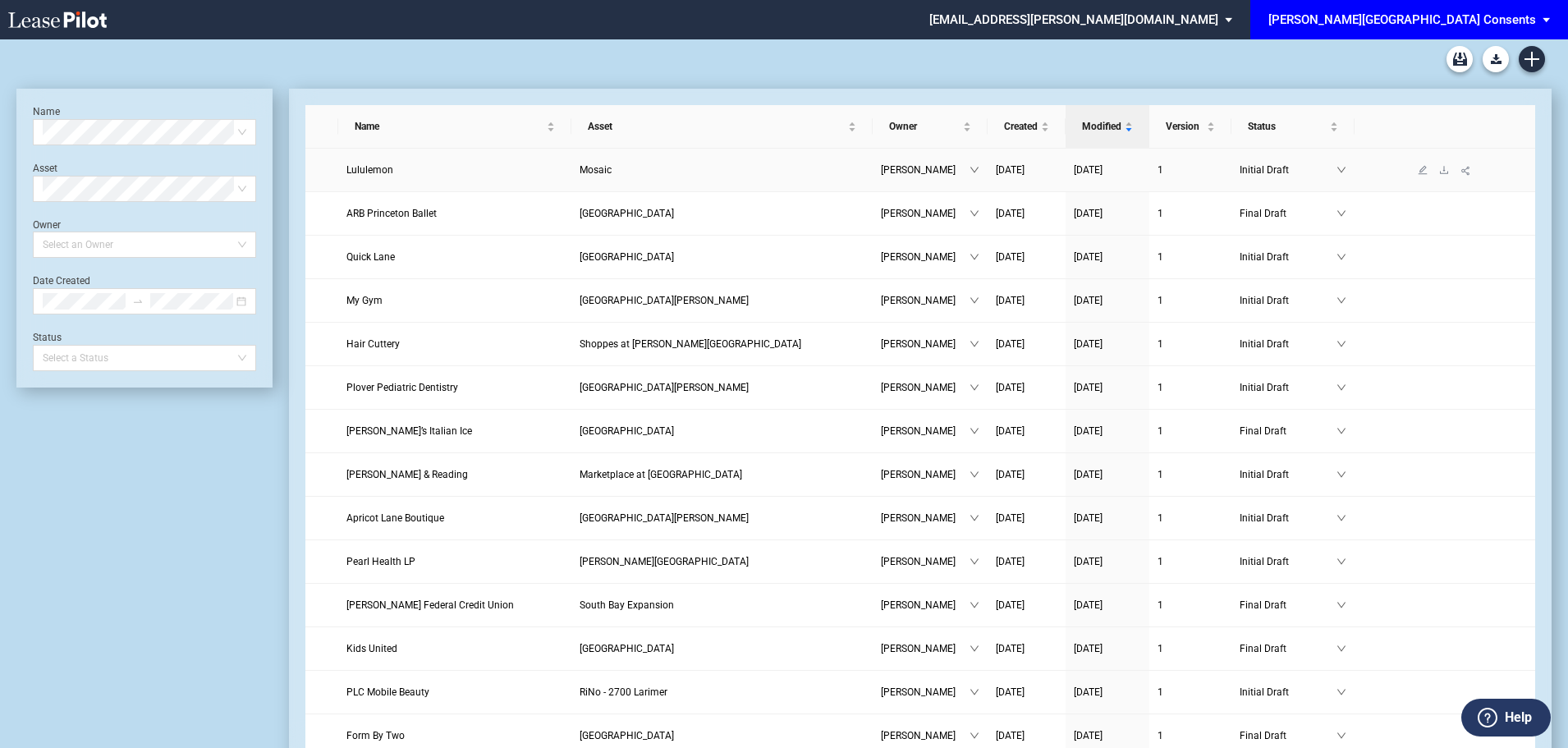 click on "Lululemon" at bounding box center (369, 170) 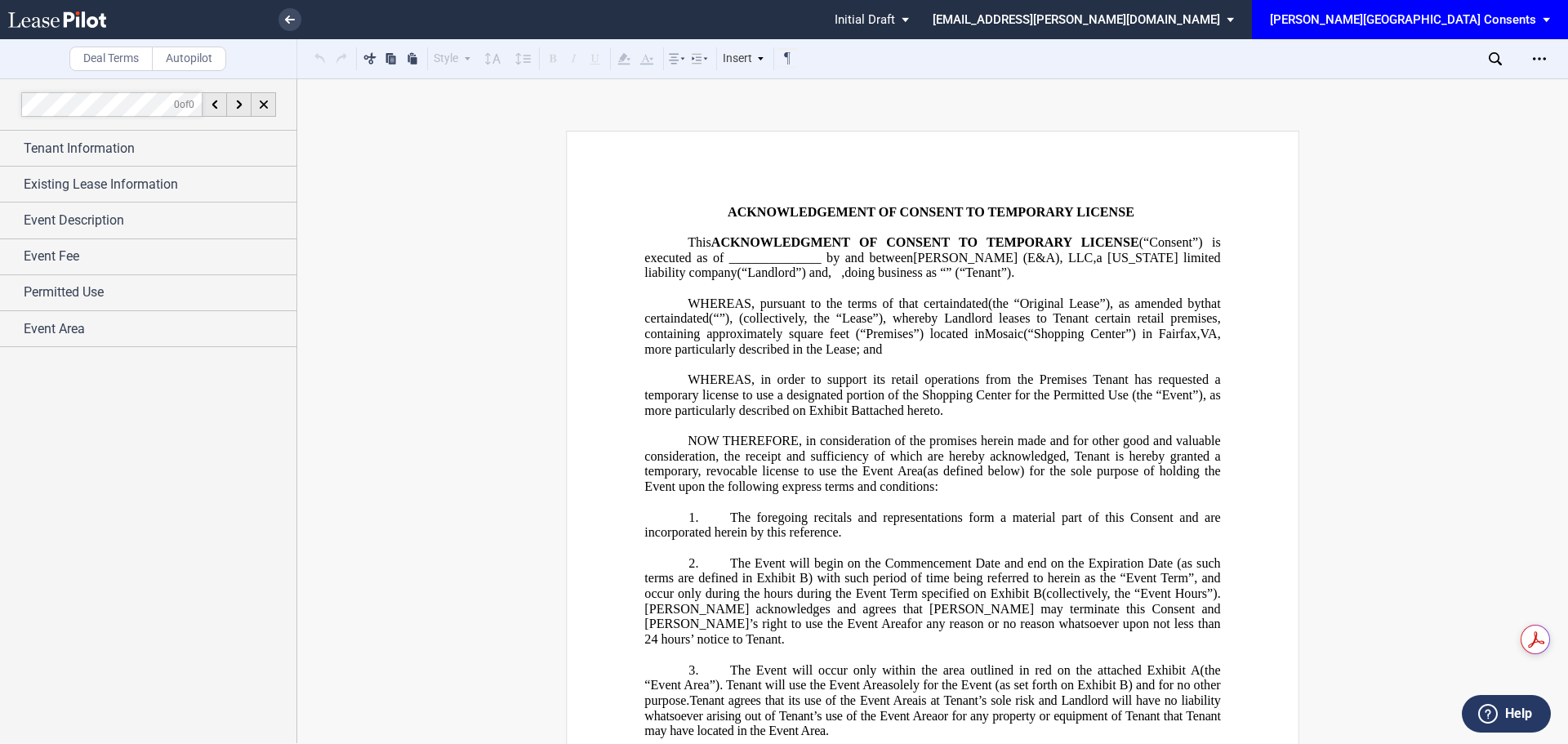 scroll, scrollTop: 0, scrollLeft: 0, axis: both 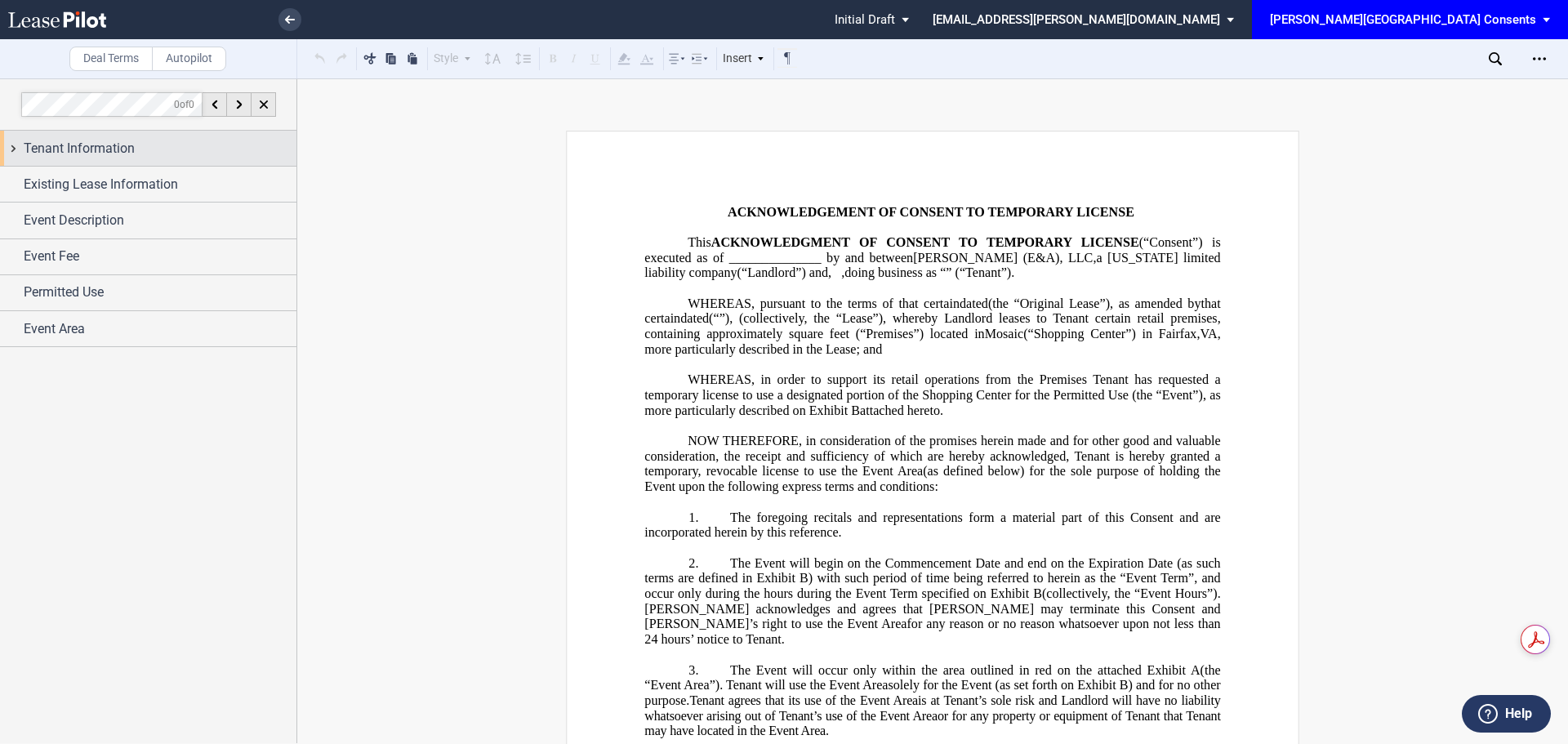 click on "Tenant Information" at bounding box center [79, 149] 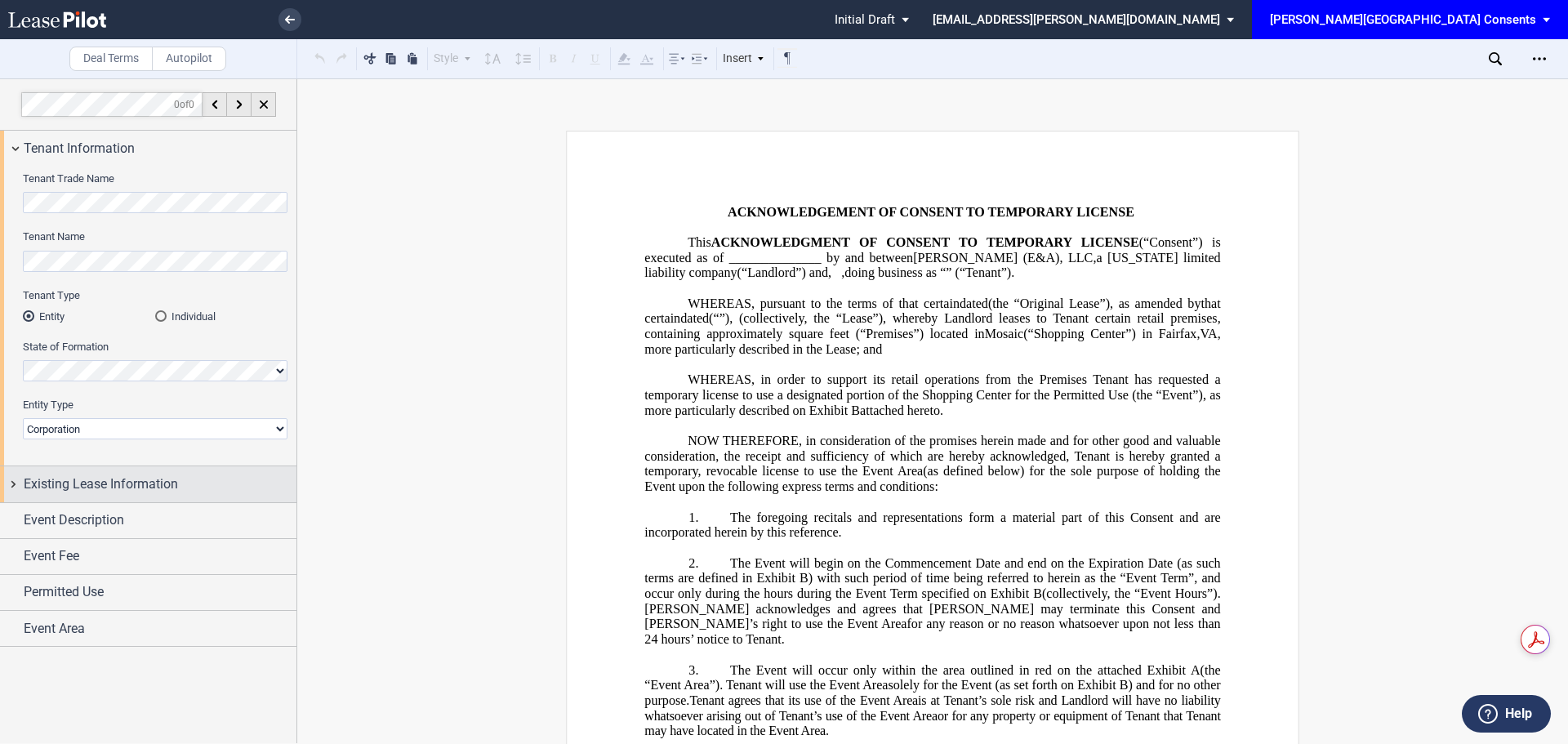 click on "Existing Lease Information" at bounding box center [148, 483] 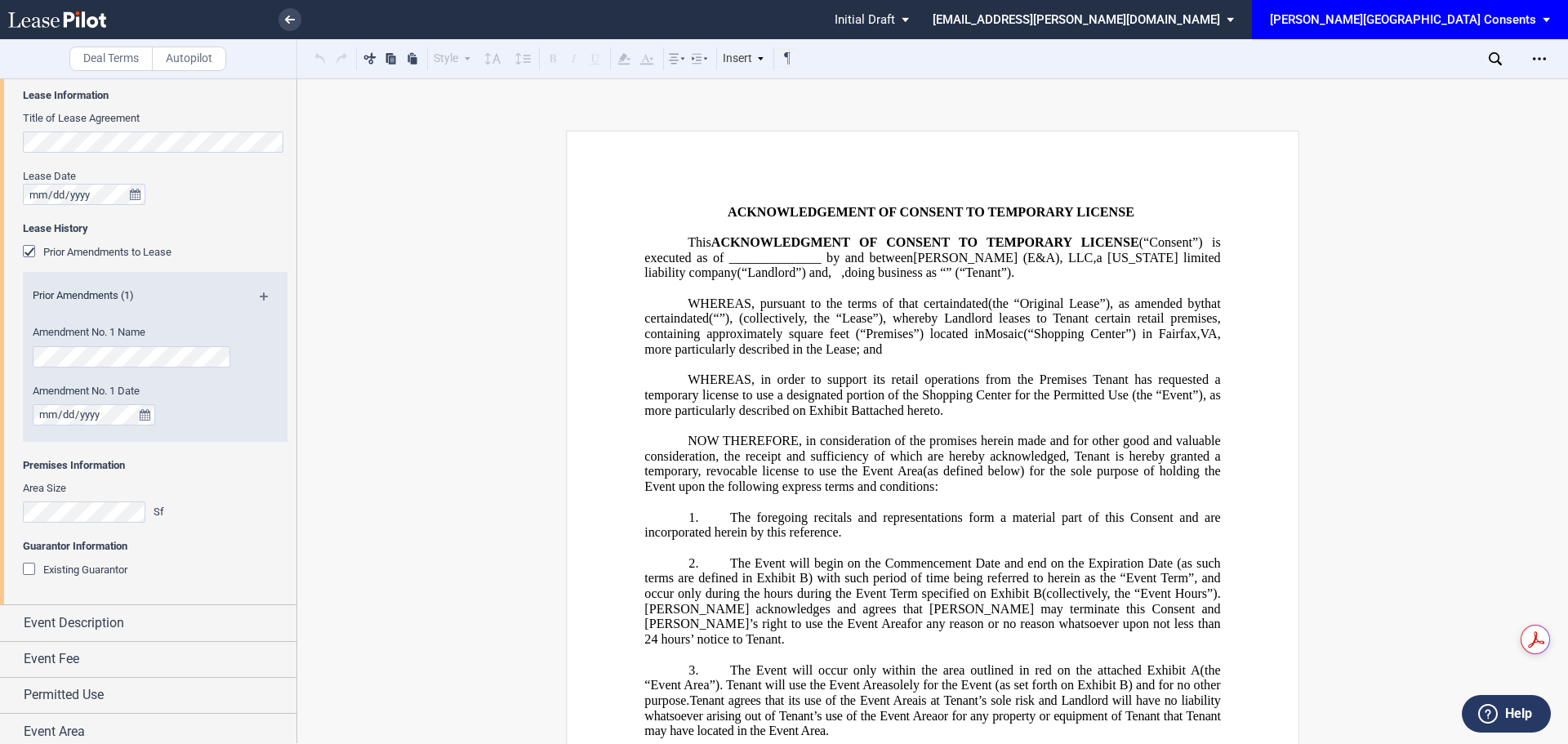 scroll, scrollTop: 426, scrollLeft: 0, axis: vertical 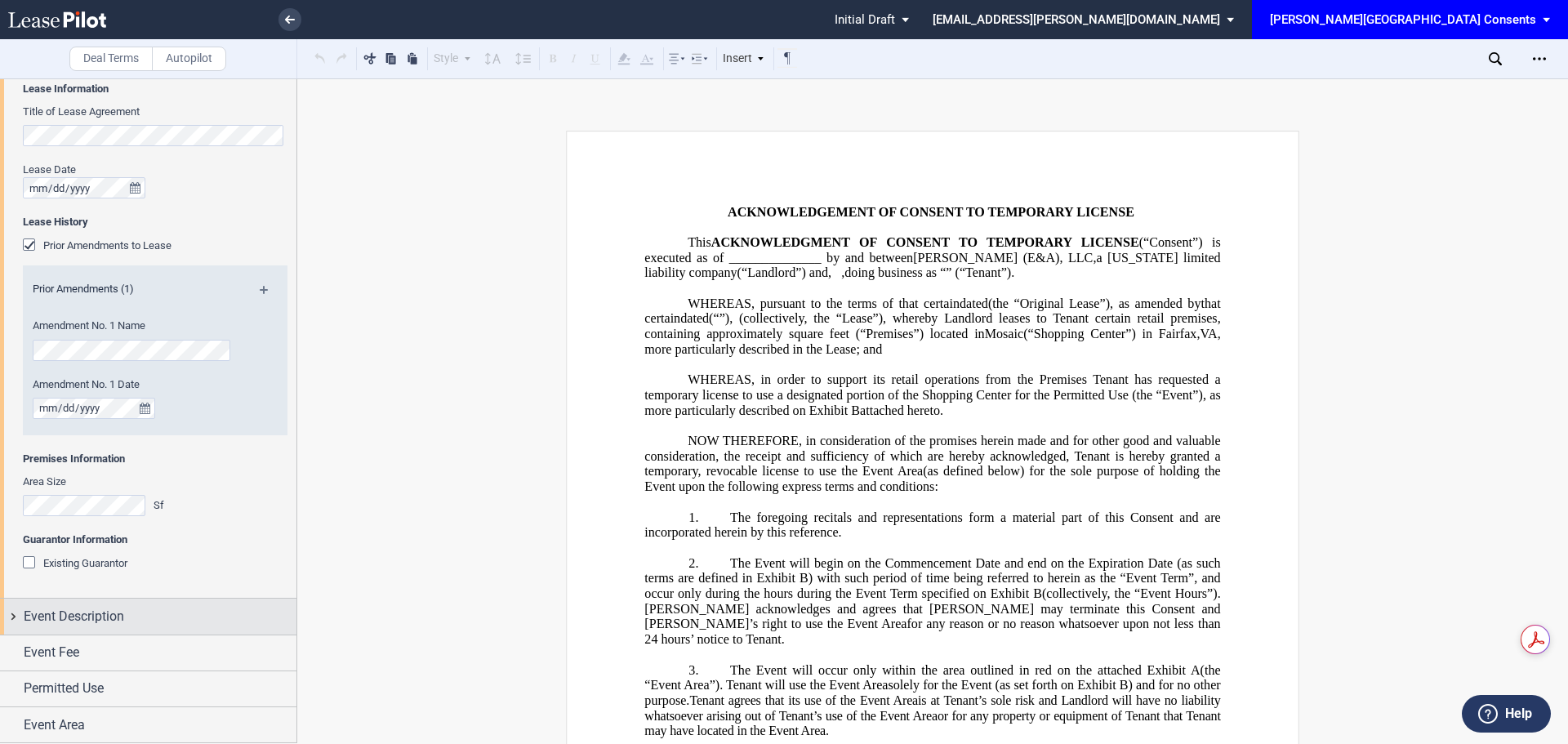click on "Event Description" at bounding box center (160, 617) 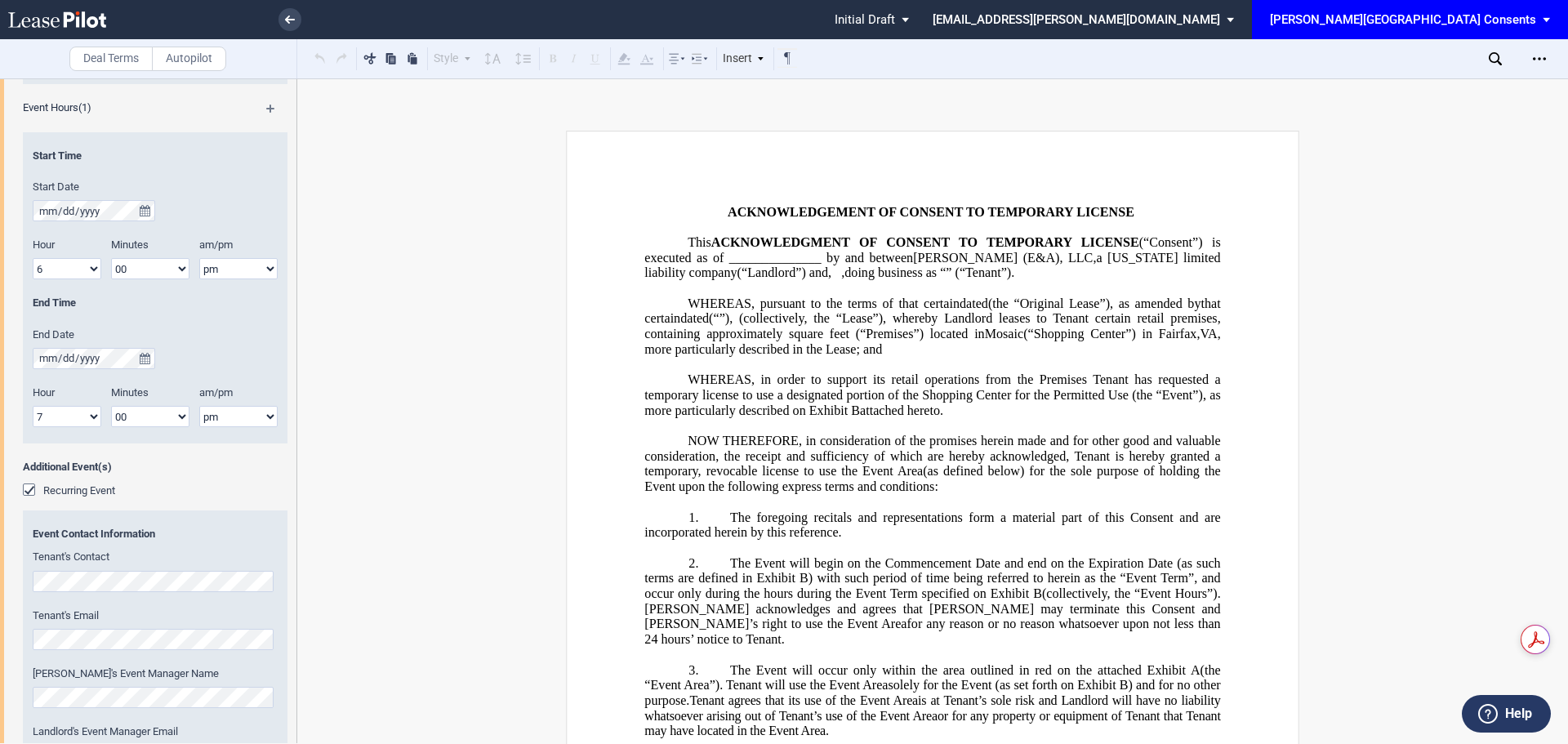 scroll, scrollTop: 1406, scrollLeft: 0, axis: vertical 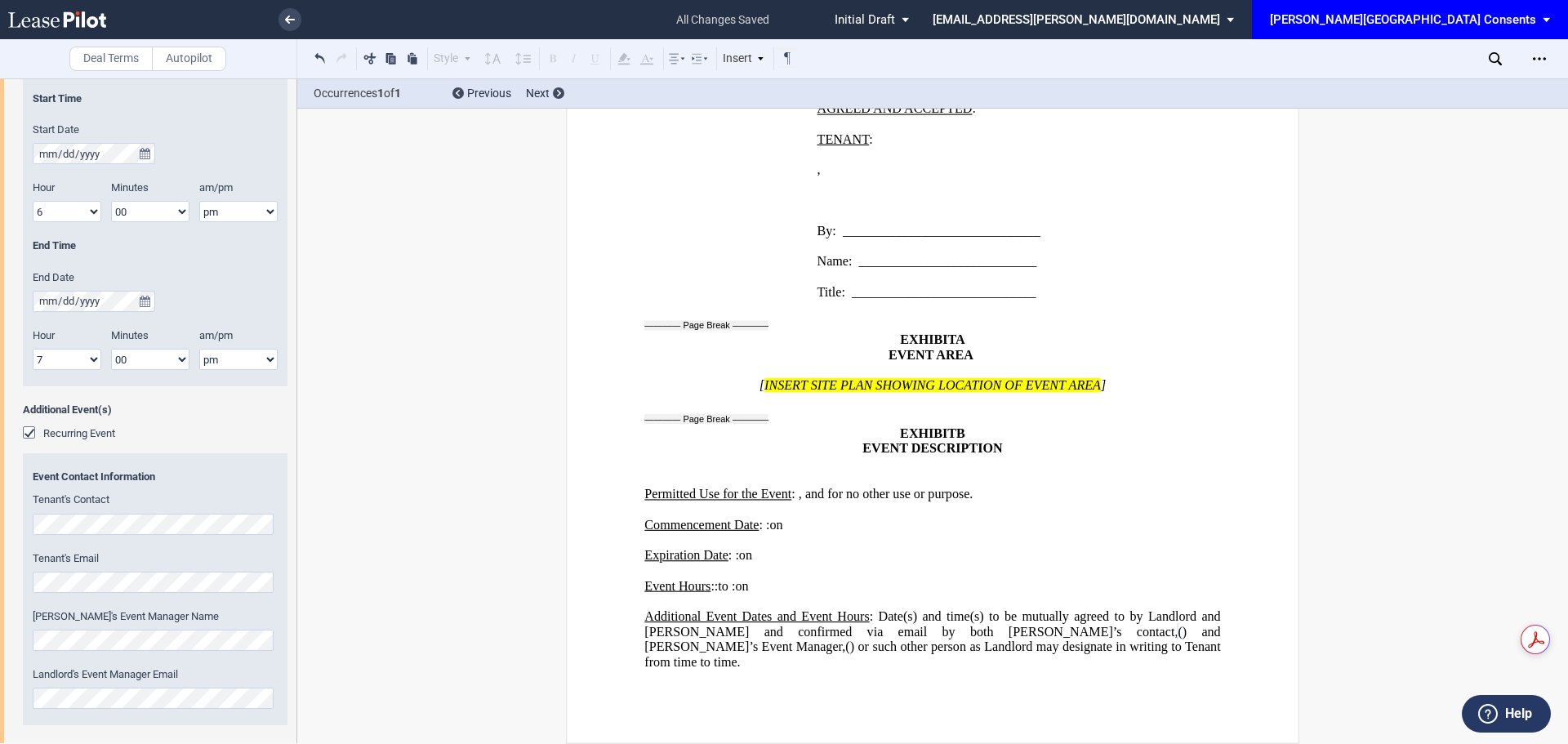 click on "Commencement Date
Commencement Date
Hour
1
2
3
4
5
6
7
8
9
10
11
12" at bounding box center (148, 296) 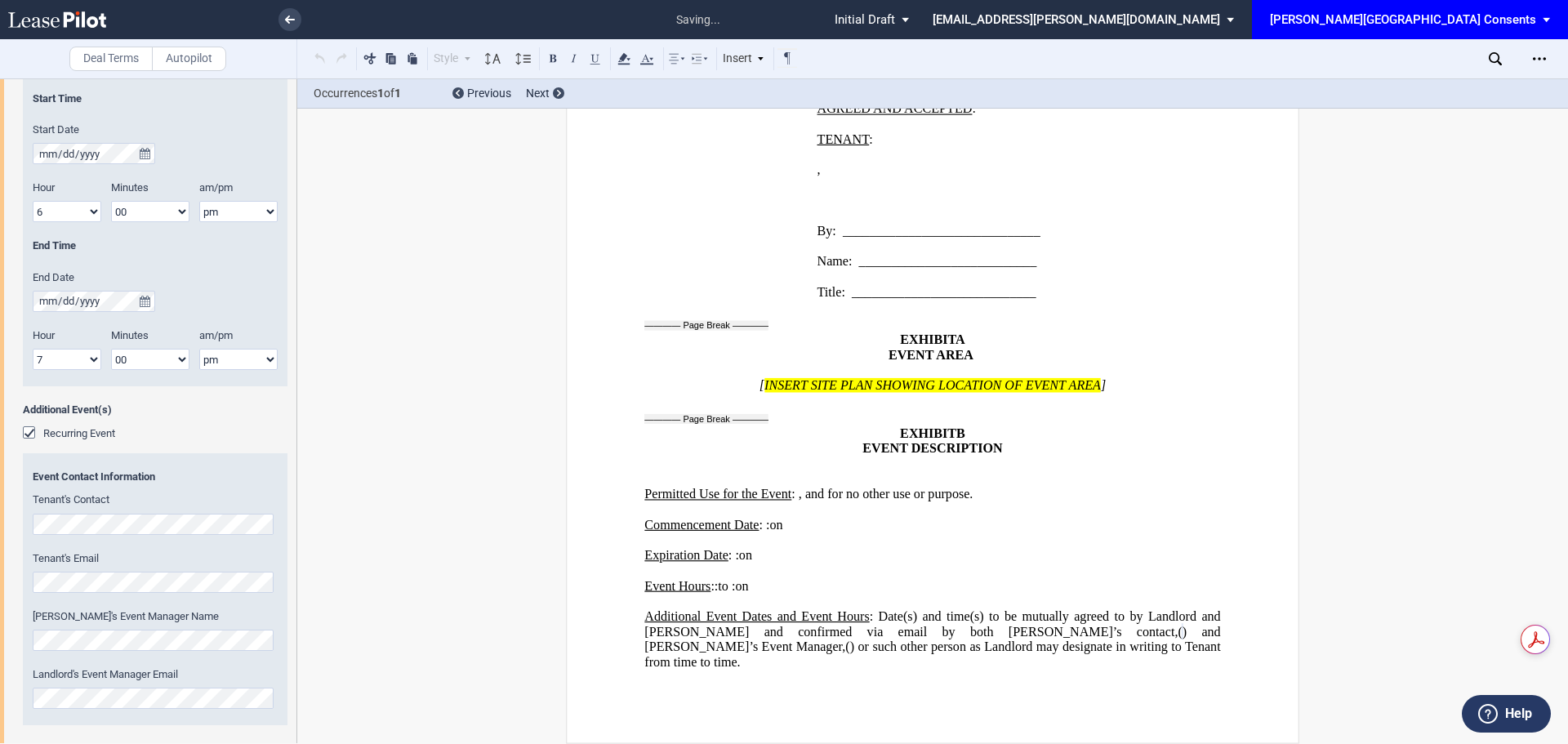 click on "﻿
ACKNOWLEDGEMENT OF CONSENT TO TEMPORARY LICENSE
﻿
This  ACKNOWLEDGMENT OF CONSENT TO TEMPORARY LICENSE  (“Consent”) is executed as of ______________ by and between  [PERSON_NAME] (E&A), LLC ,  a   [US_STATE]   limited liability company  (“Landlord”) and  ﻿ ﻿ [ ﻿ ﻿ ] ,   ﻿ ﻿   ﻿ ﻿ [ ﻿ ﻿   ﻿ ﻿ ]   ﻿ ﻿ [ ﻿ ﻿ ]  an individual ,  , an individual ,  ,  , and  , and  ﻿ ﻿ , an individual ,  jointly and severally,  doing business as “ ﻿ ﻿ ” ( collectively,  “Tenant”).
﻿
WHEREAS, pursuant to the terms of that certain  ﻿ ﻿  dated  ﻿ ﻿  (the “Original Lease”), as amended by  that certain   dated   (“ ”) , as further amended by  , as further amended by  , and as further amended by  , (collectively, the “Lease”)  (the “Lease”) , whereby Landlord leases to Tenant certain retail premises, containing approximately  ﻿ ﻿" at bounding box center [933, -705] 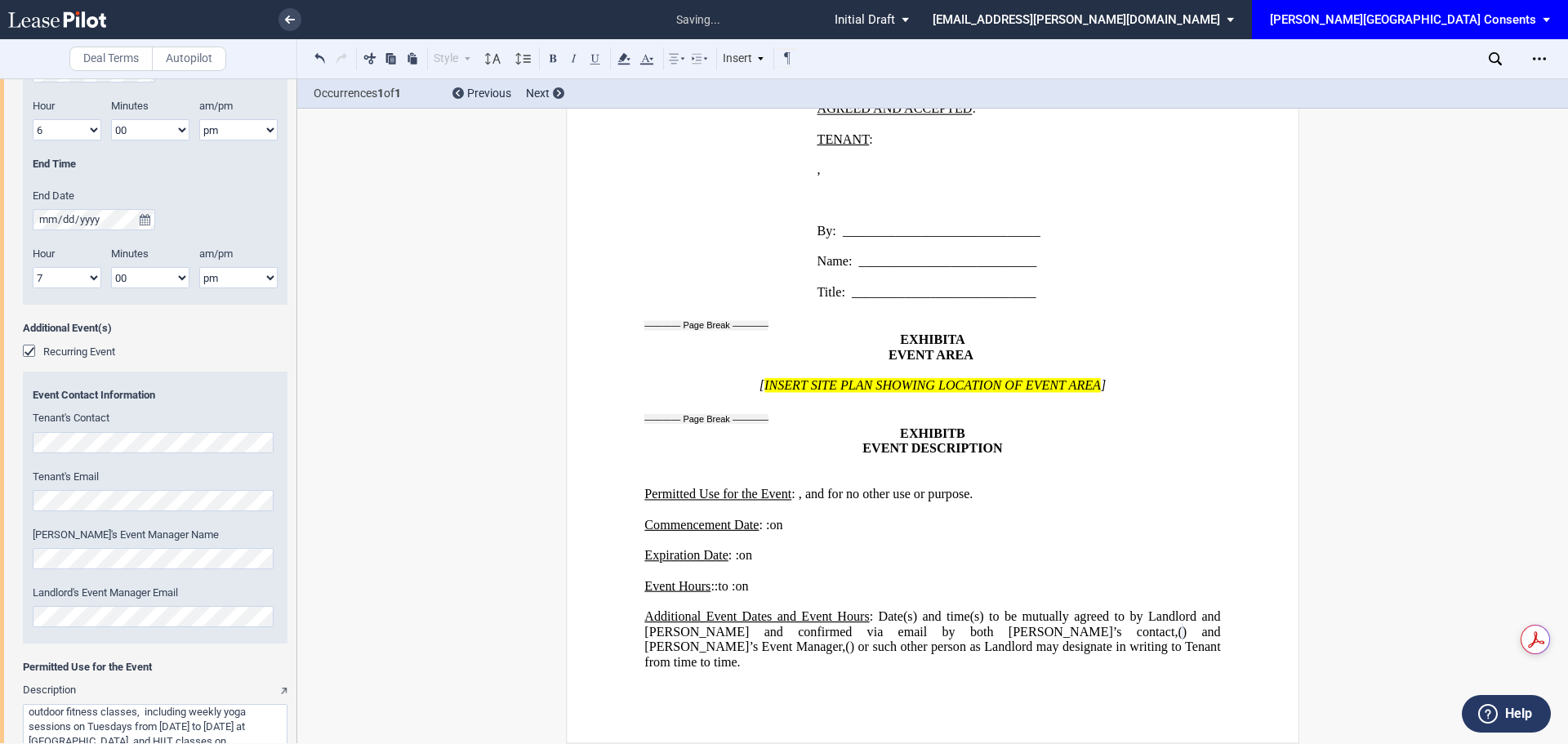 scroll, scrollTop: 1709, scrollLeft: 0, axis: vertical 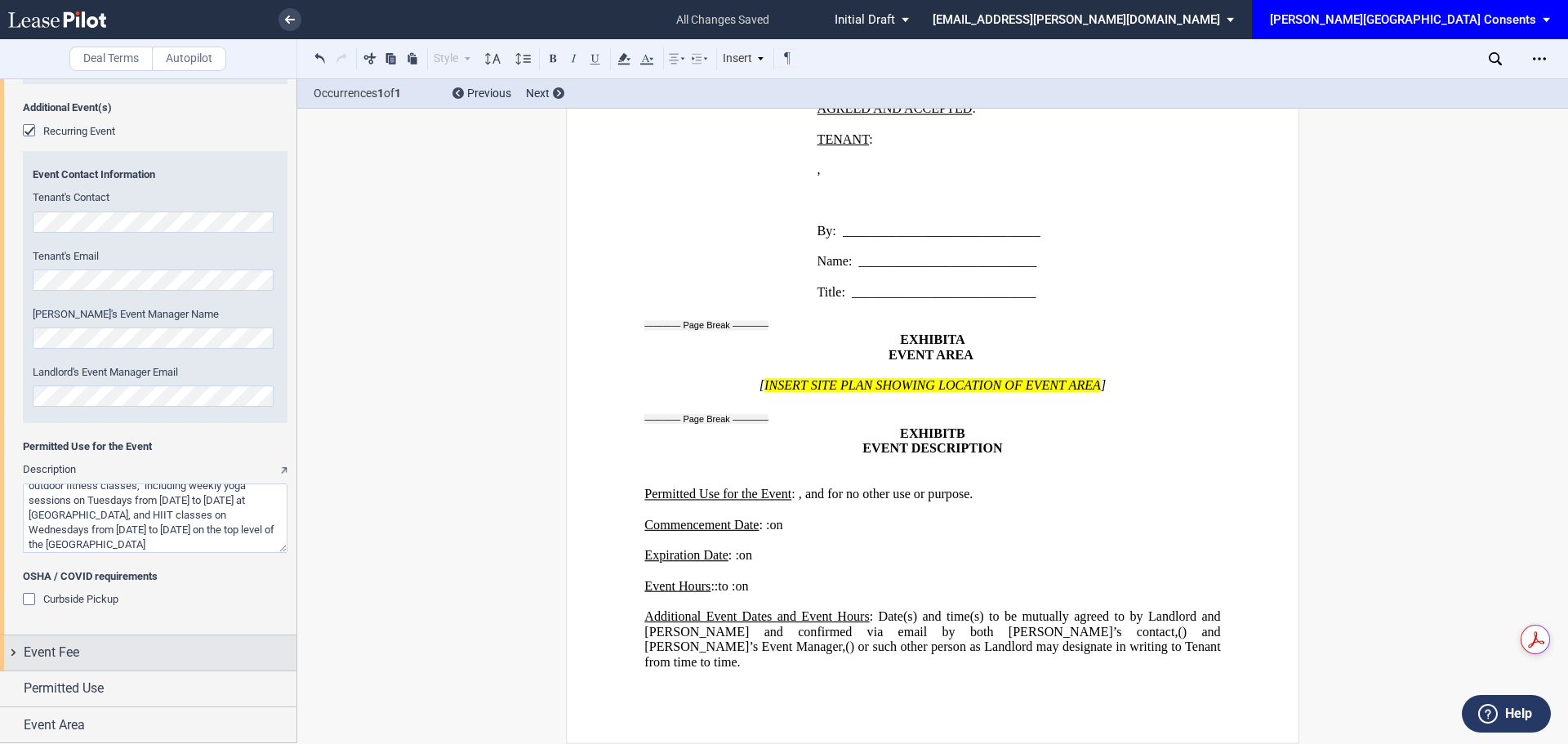 click on "Event Fee" at bounding box center [51, 653] 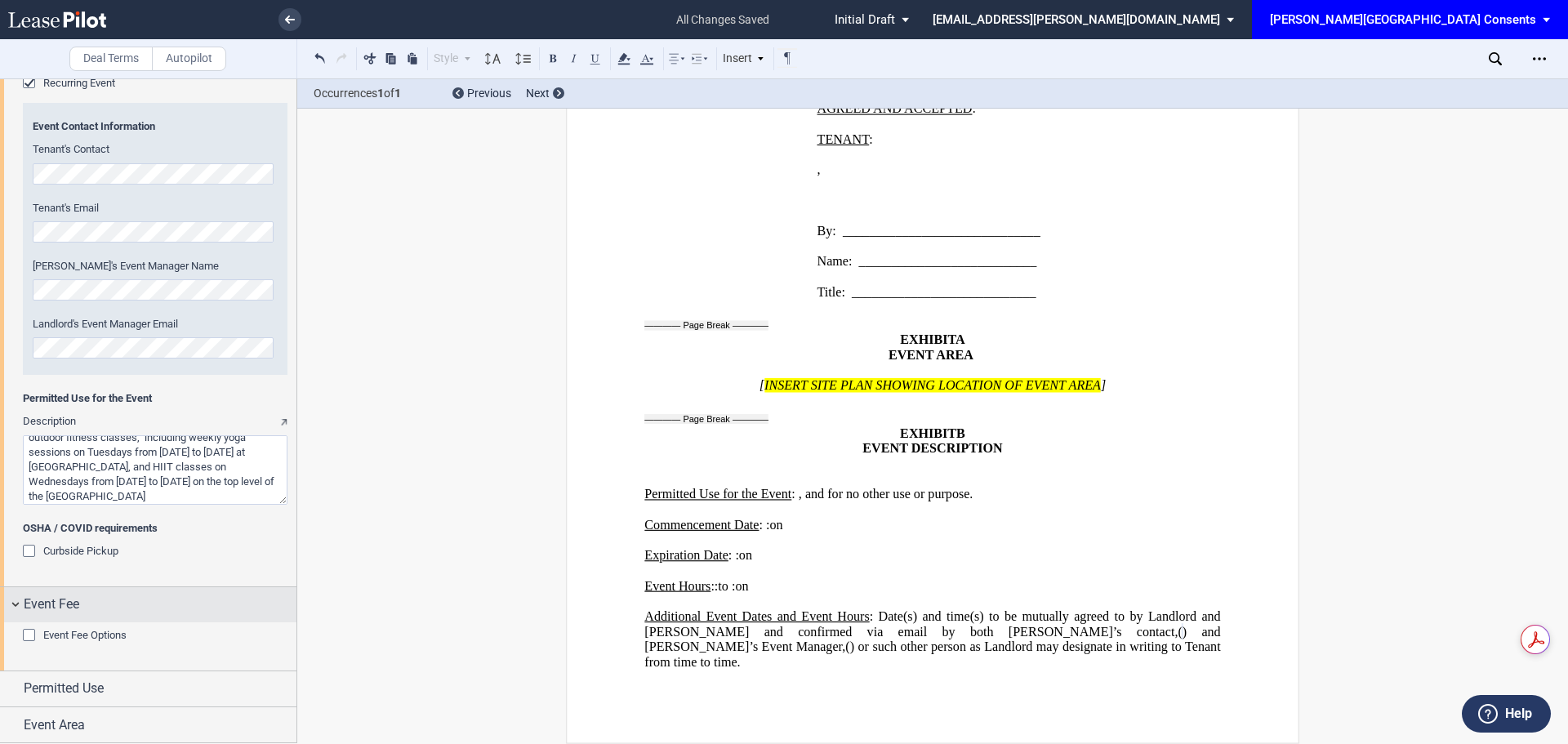 click on "Event Fee" at bounding box center (51, 604) 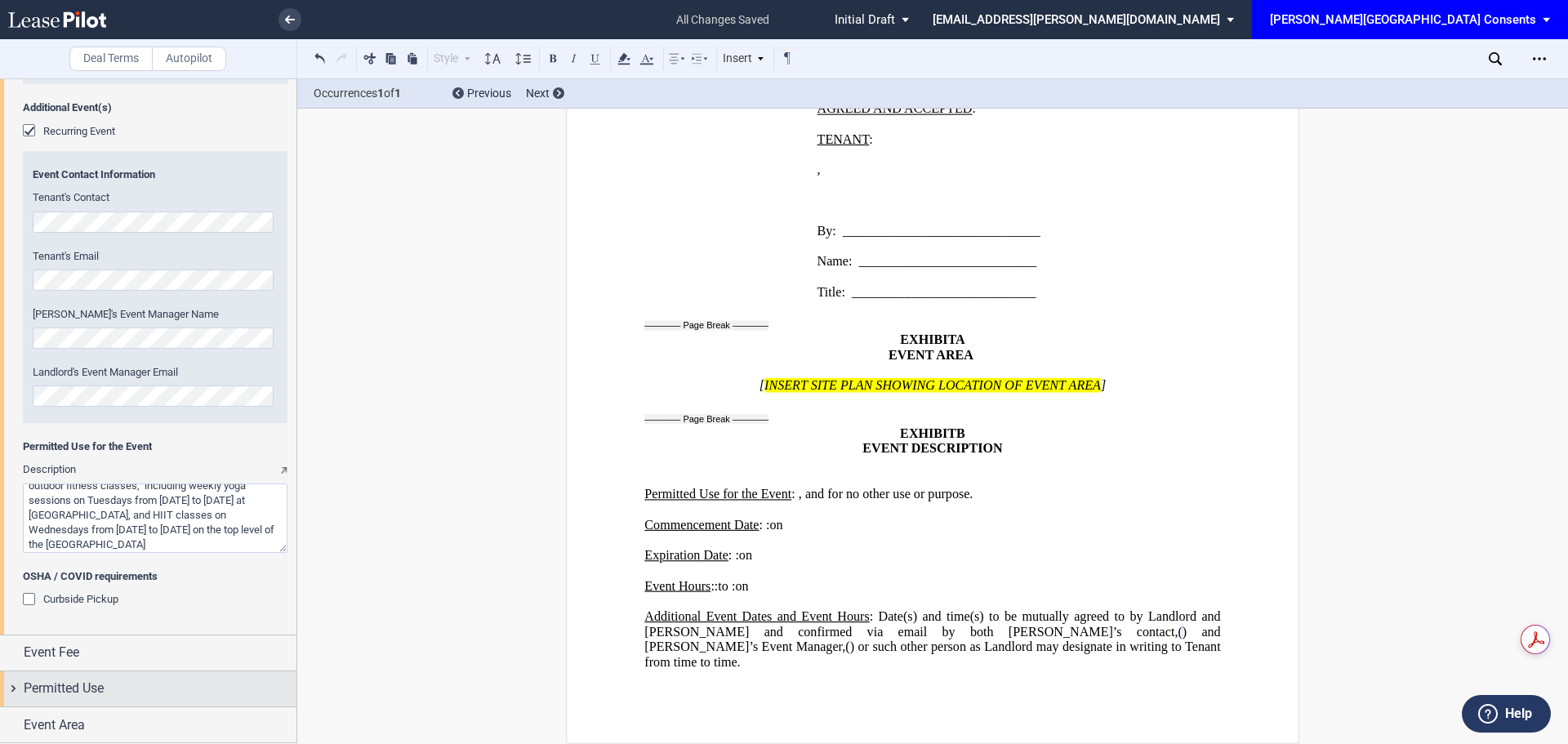 click on "Permitted Use" at bounding box center [64, 688] 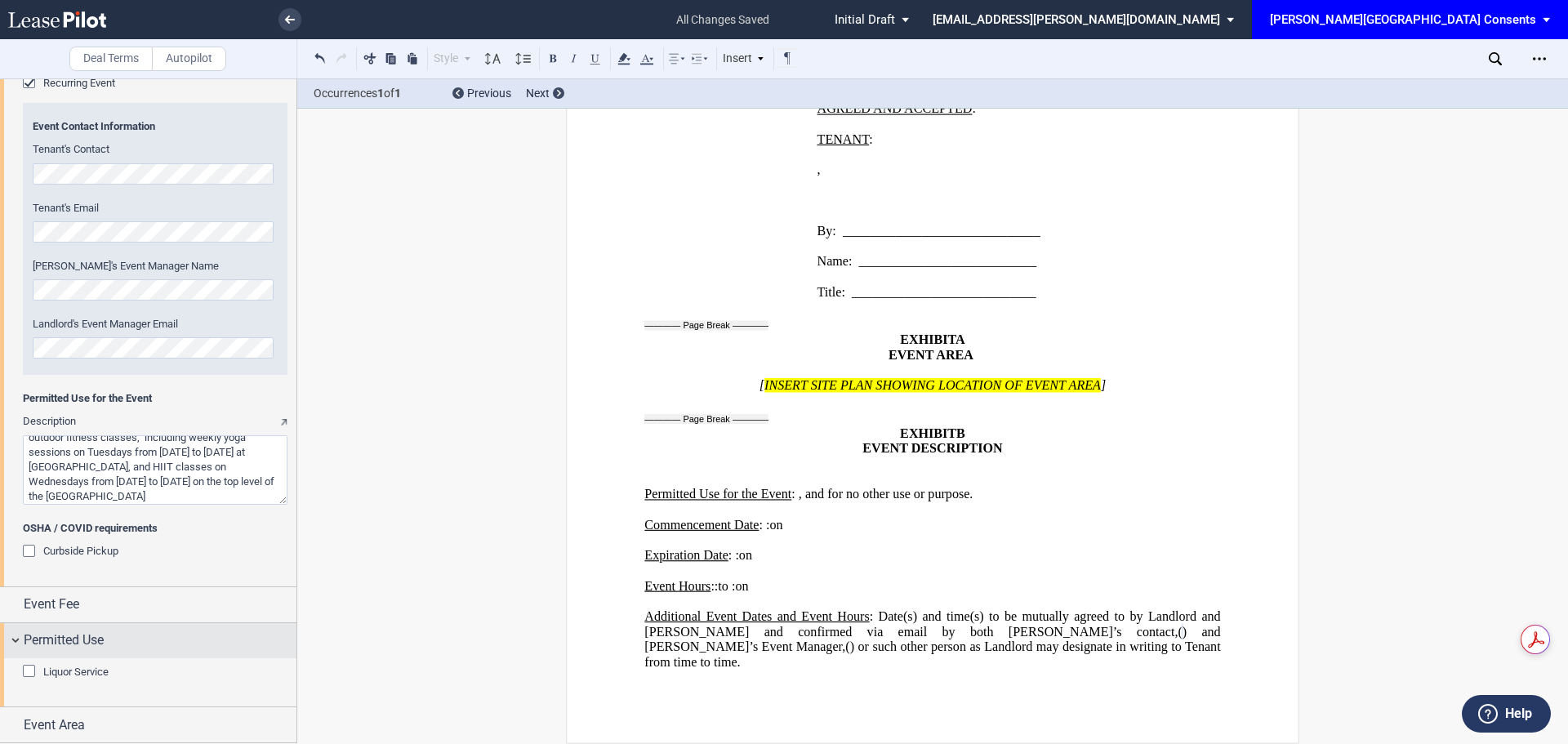 click on "Permitted Use" at bounding box center (148, 640) 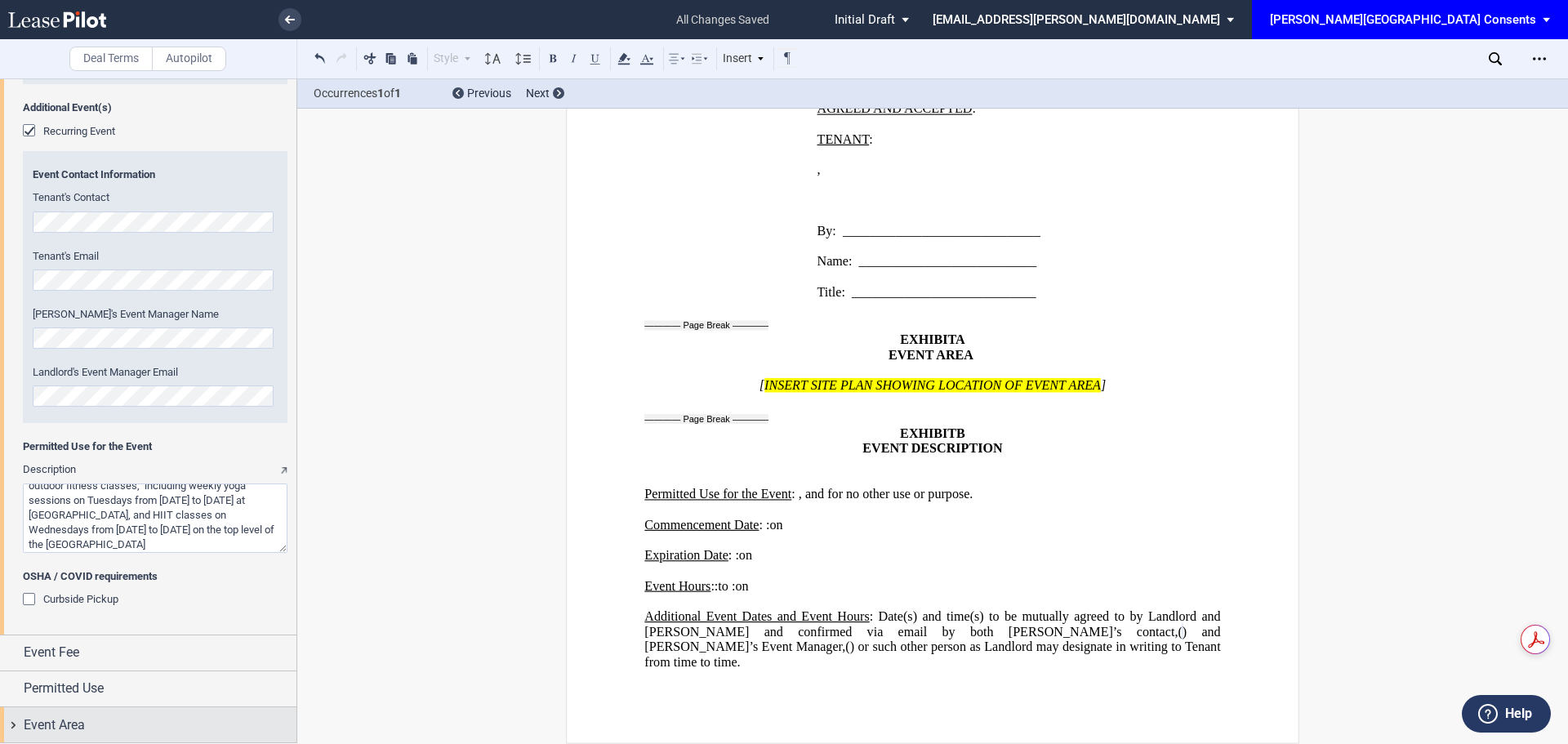 click on "Event Area" at bounding box center [160, 725] 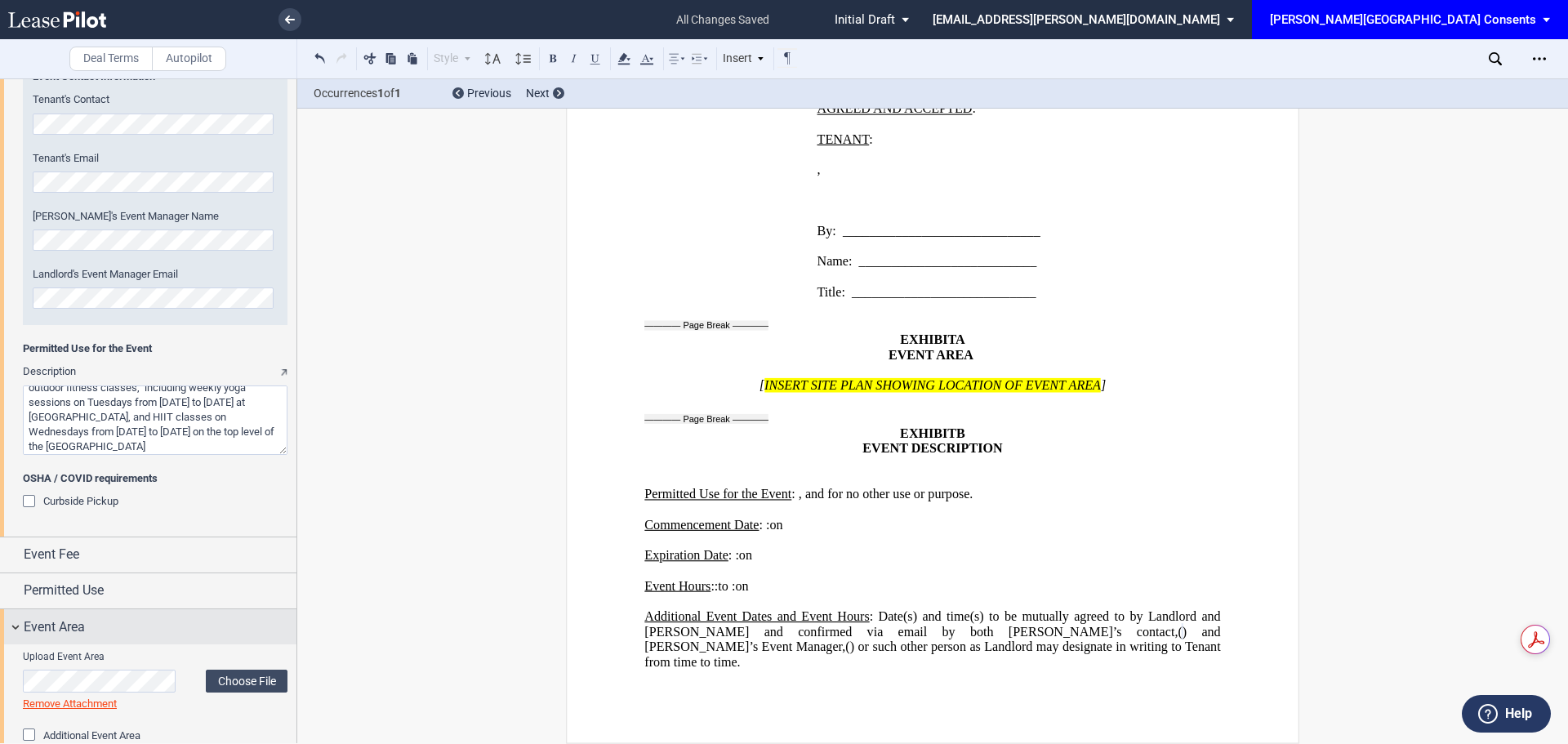 scroll, scrollTop: 1834, scrollLeft: 0, axis: vertical 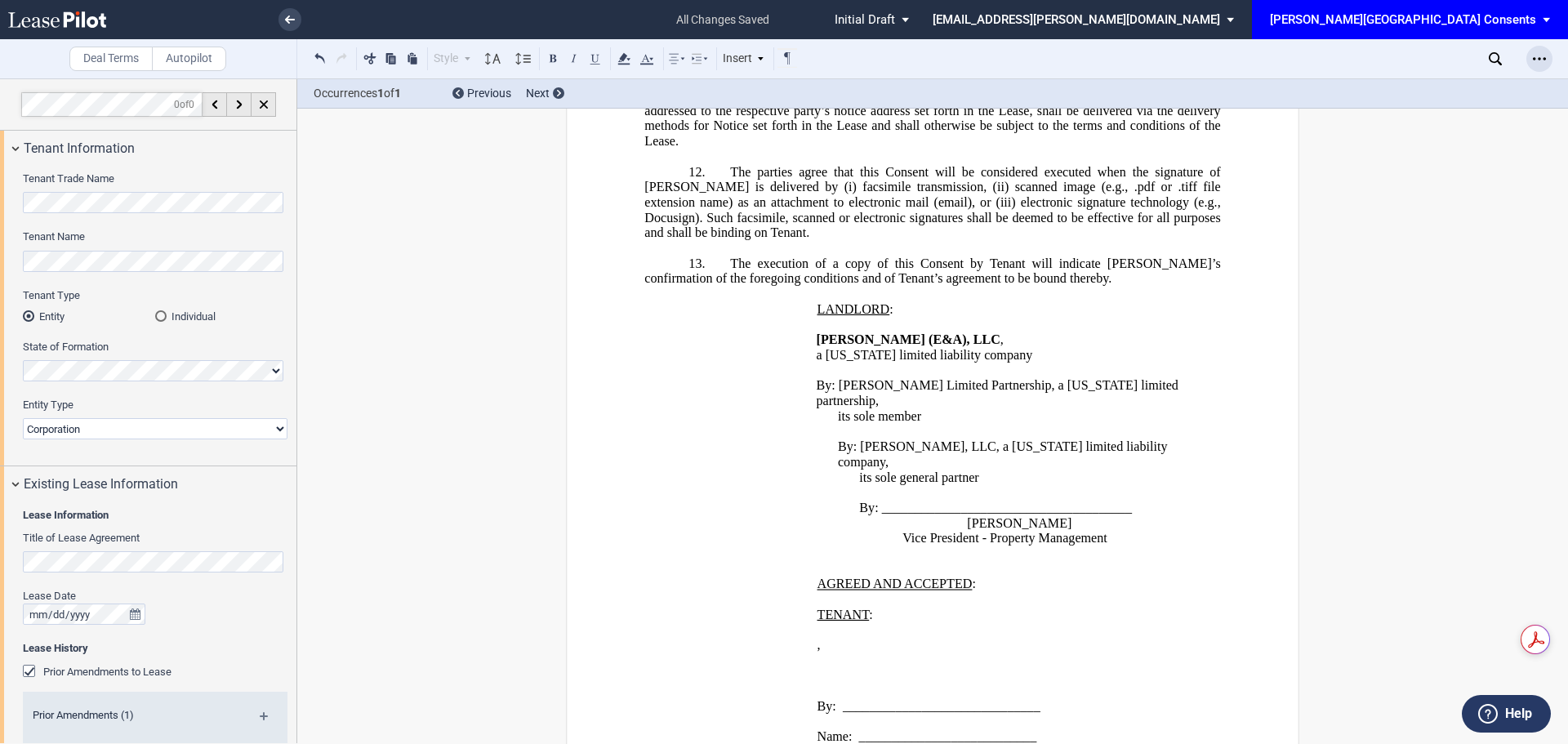 click 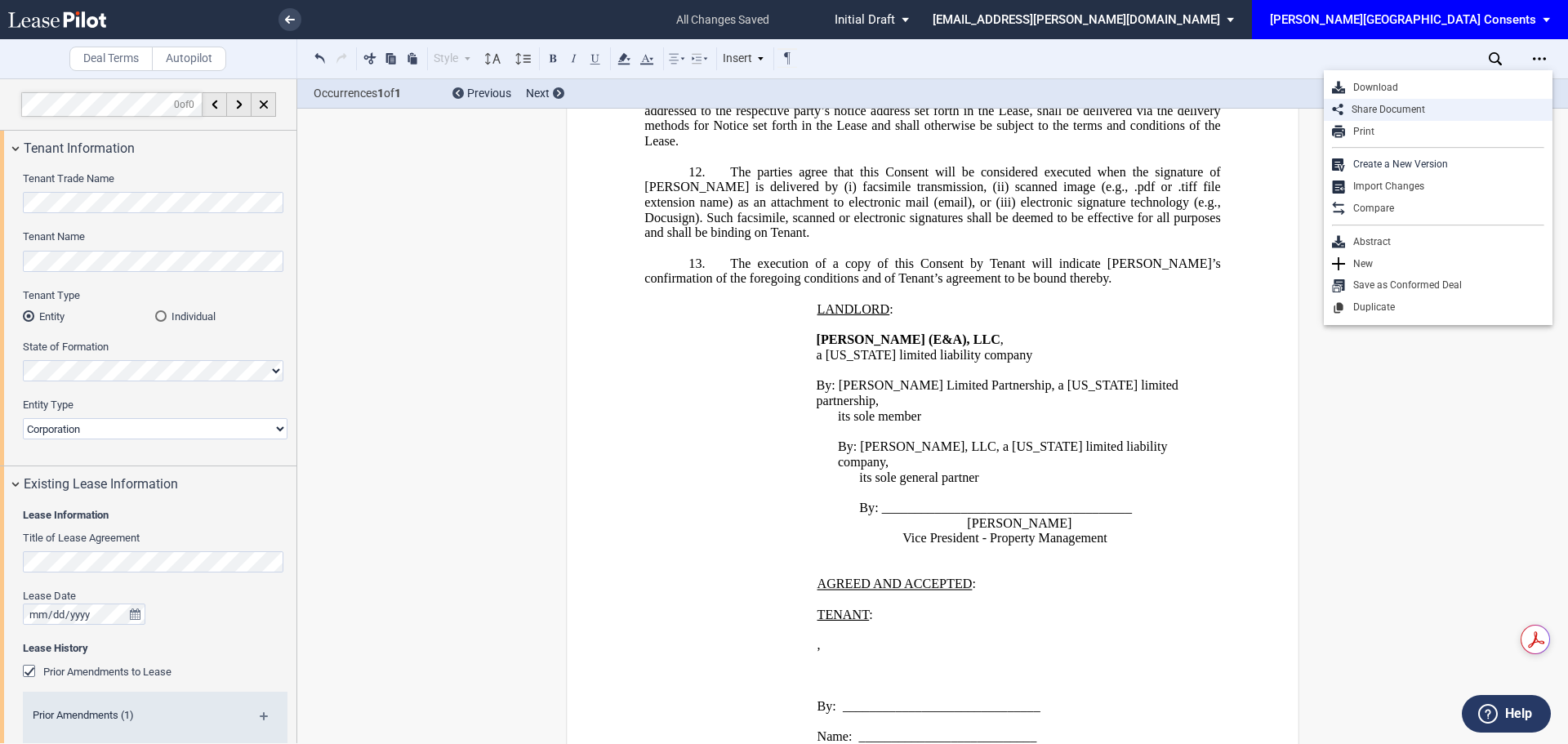 click on "Share Document" at bounding box center [1444, 109] 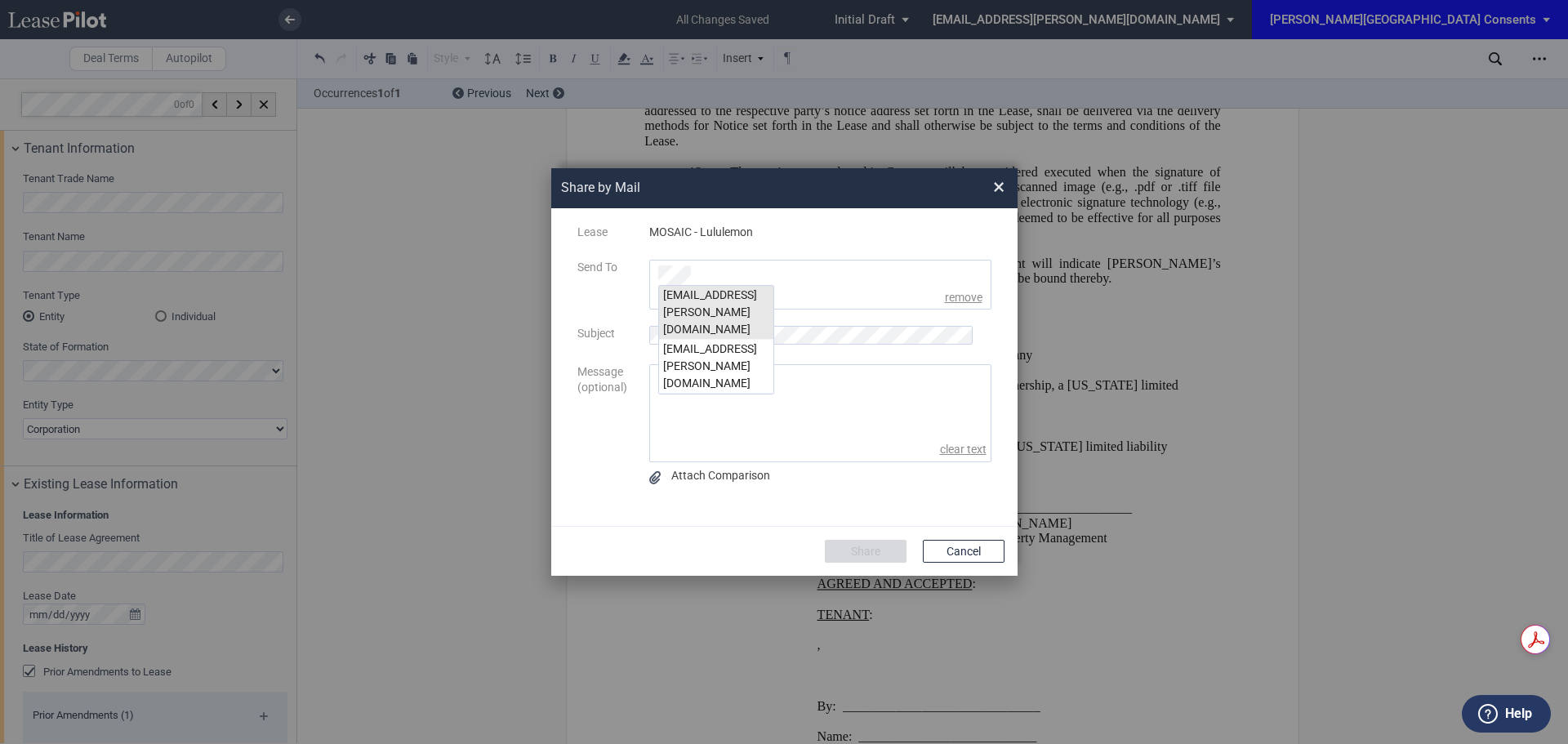 click on "[EMAIL_ADDRESS][PERSON_NAME][DOMAIN_NAME]" at bounding box center (716, 313) 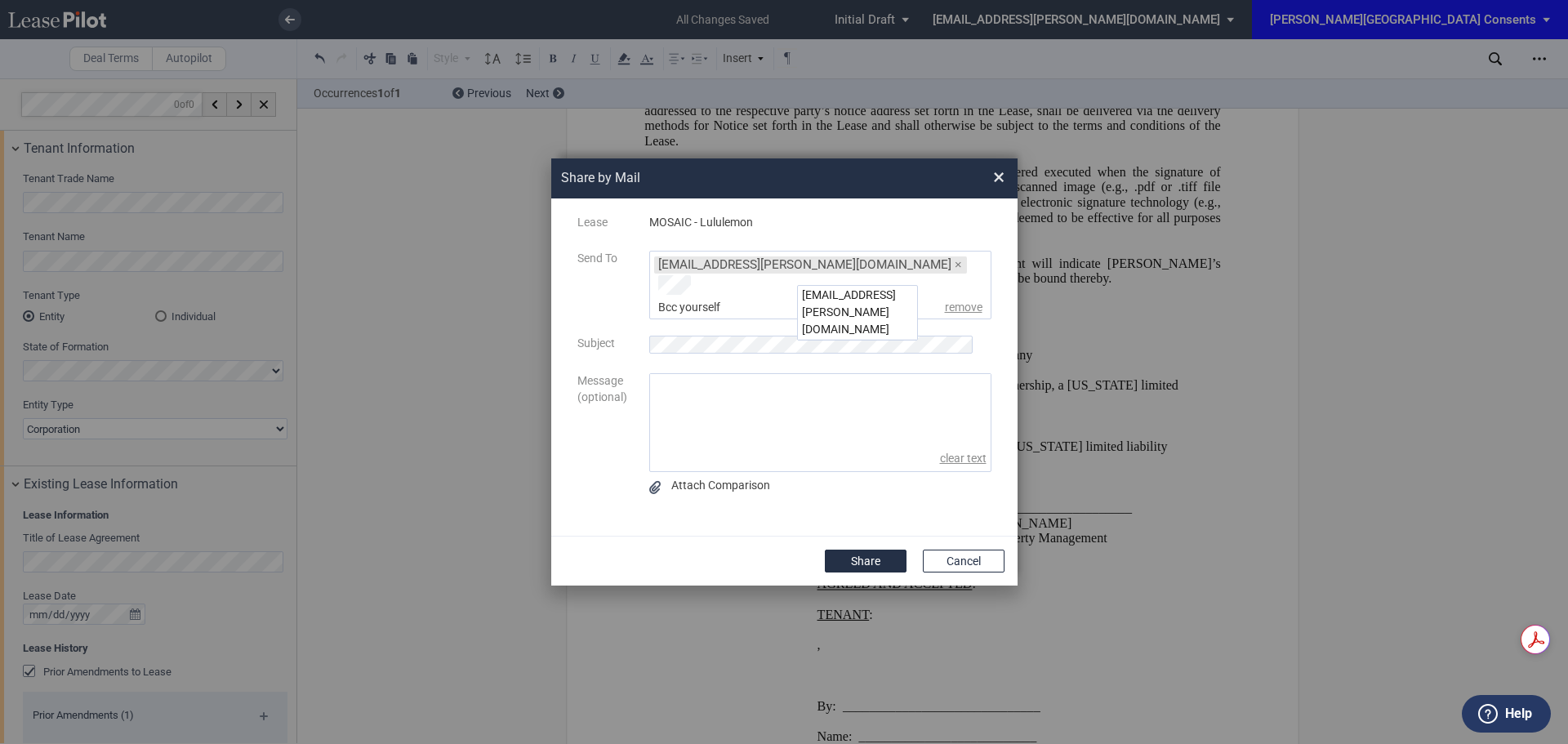 click on "[EMAIL_ADDRESS][PERSON_NAME][DOMAIN_NAME]" at bounding box center (858, 313) 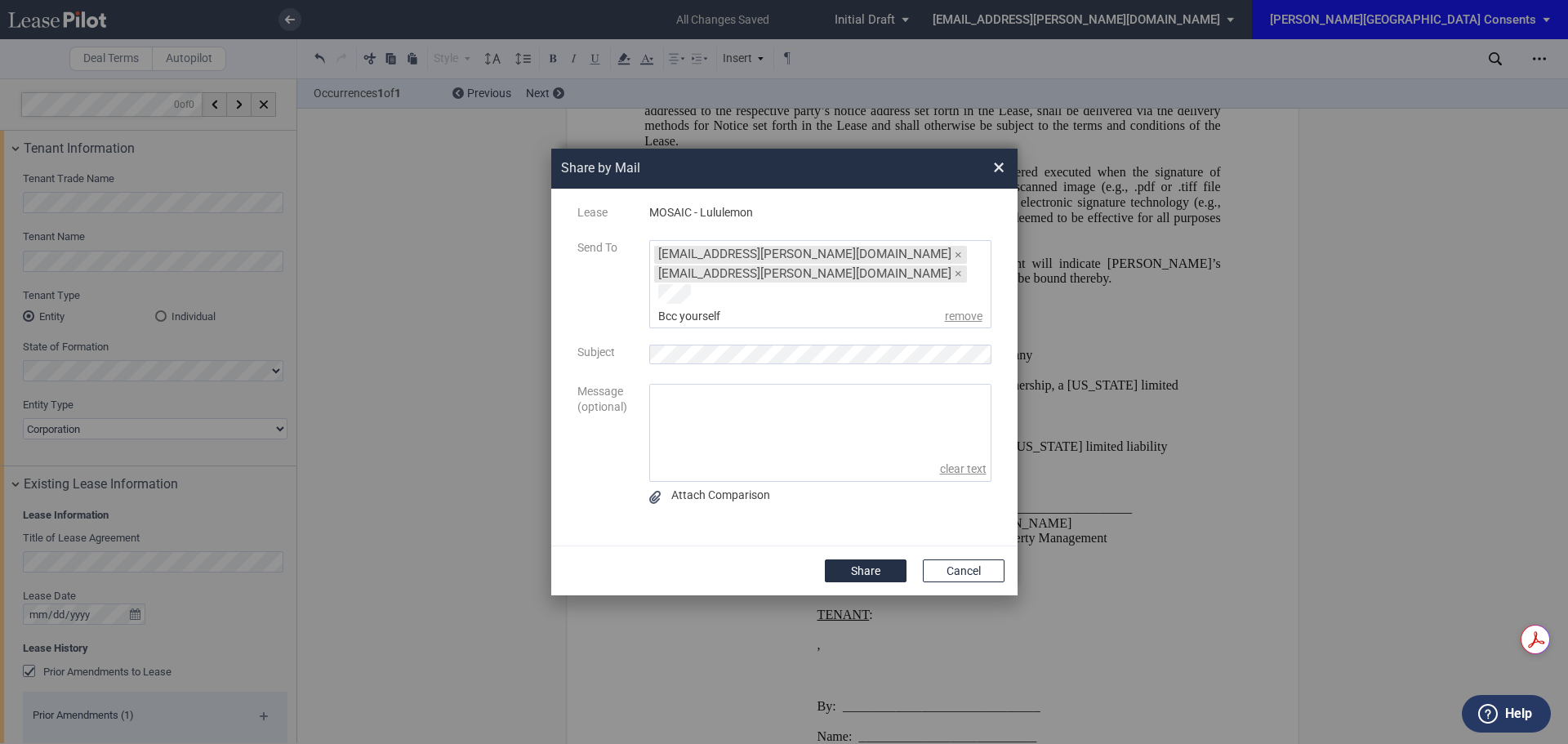 click 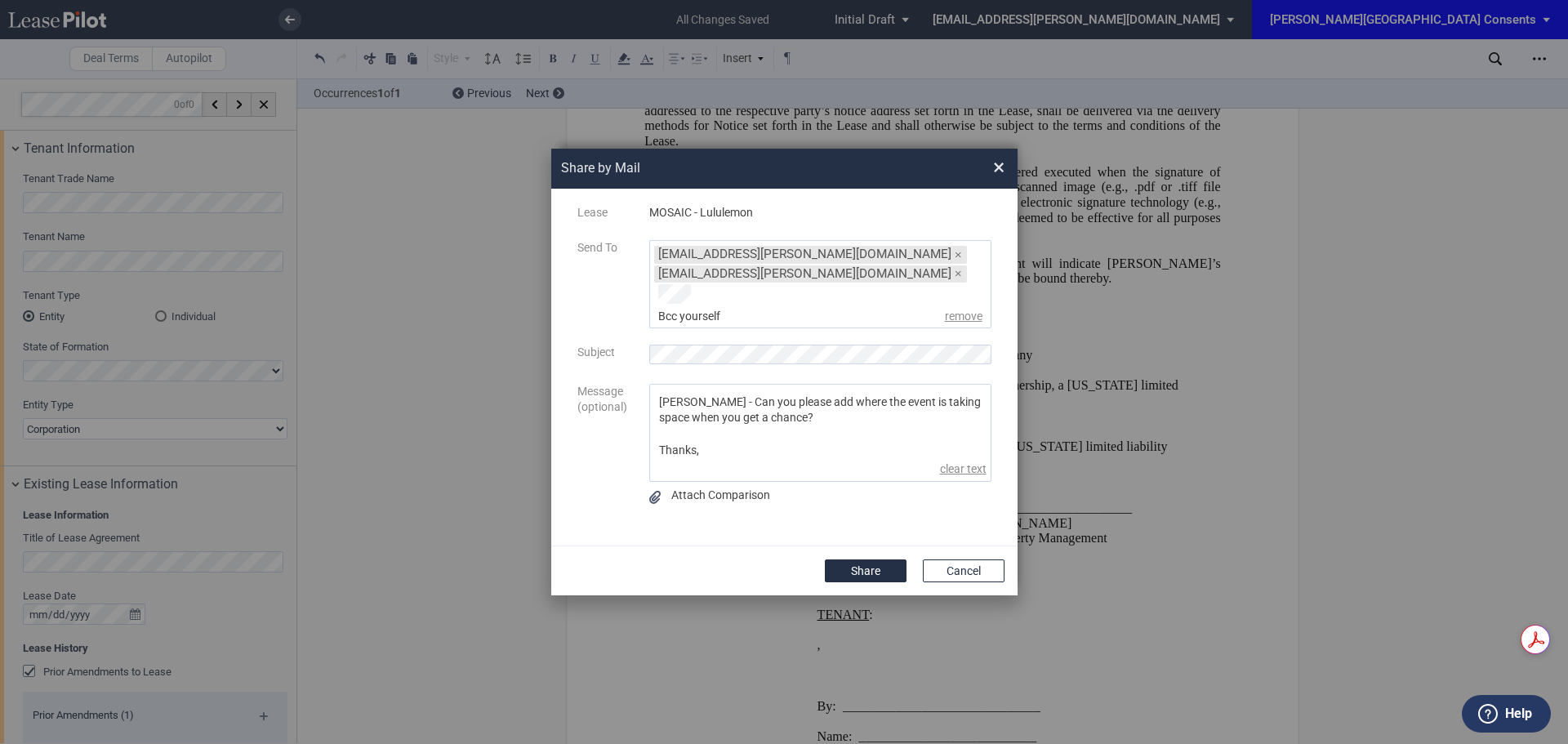 scroll, scrollTop: 89, scrollLeft: 0, axis: vertical 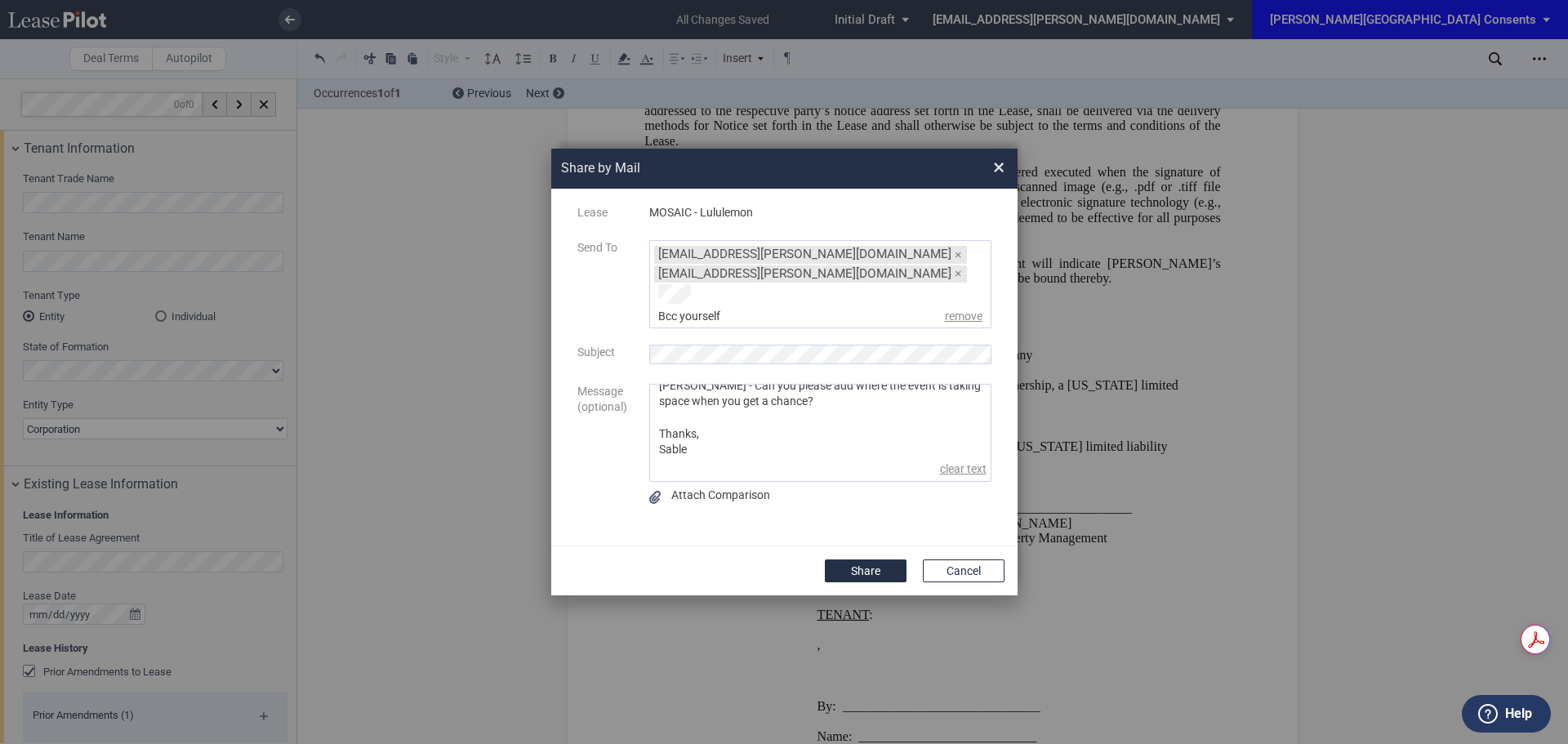 click on "Hi [PERSON_NAME],
I hope you are well. Can you please review when you get chance?
[PERSON_NAME] - Can you please add where the event is taking space when you get a chance?
Thanks,
Sable" 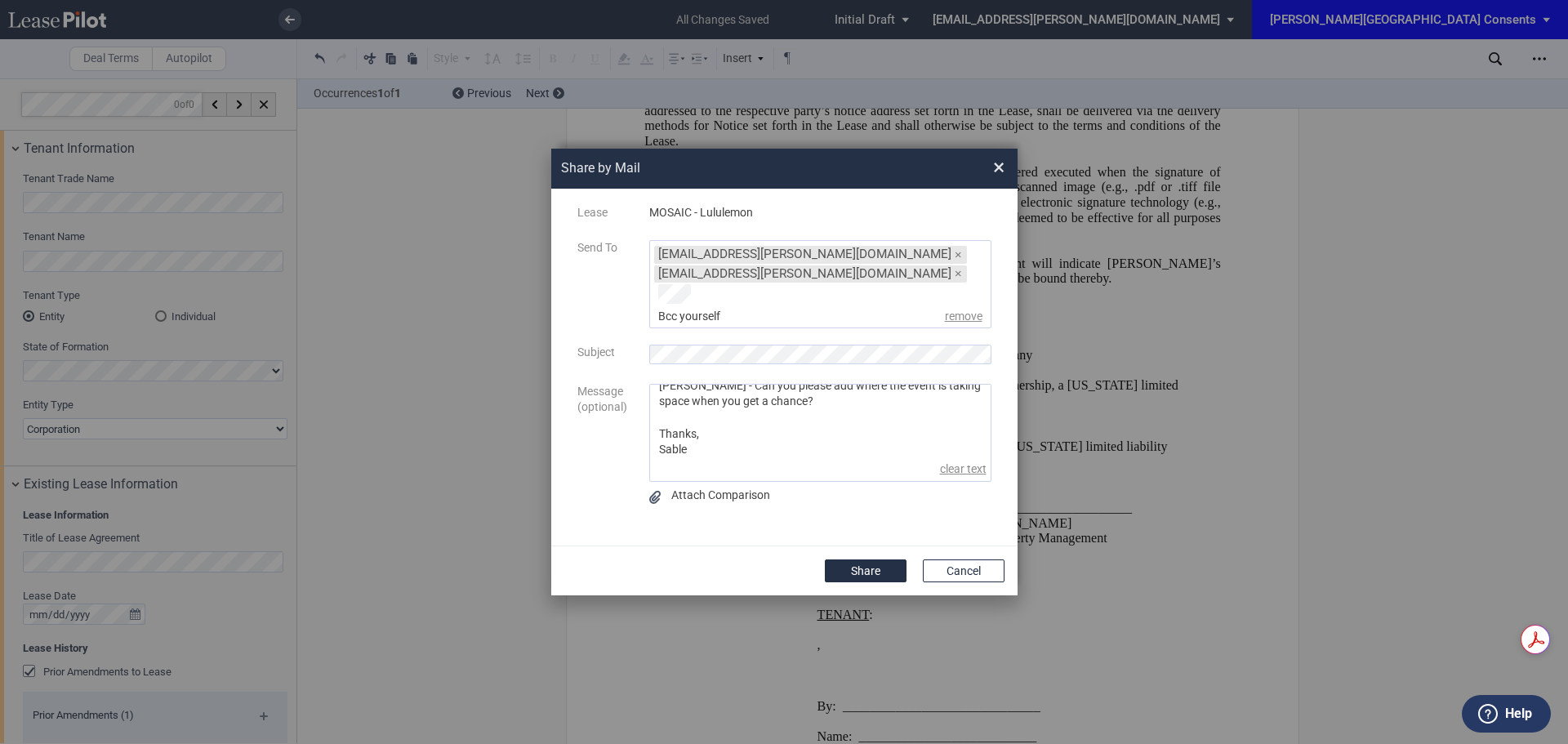 scroll, scrollTop: 0, scrollLeft: 0, axis: both 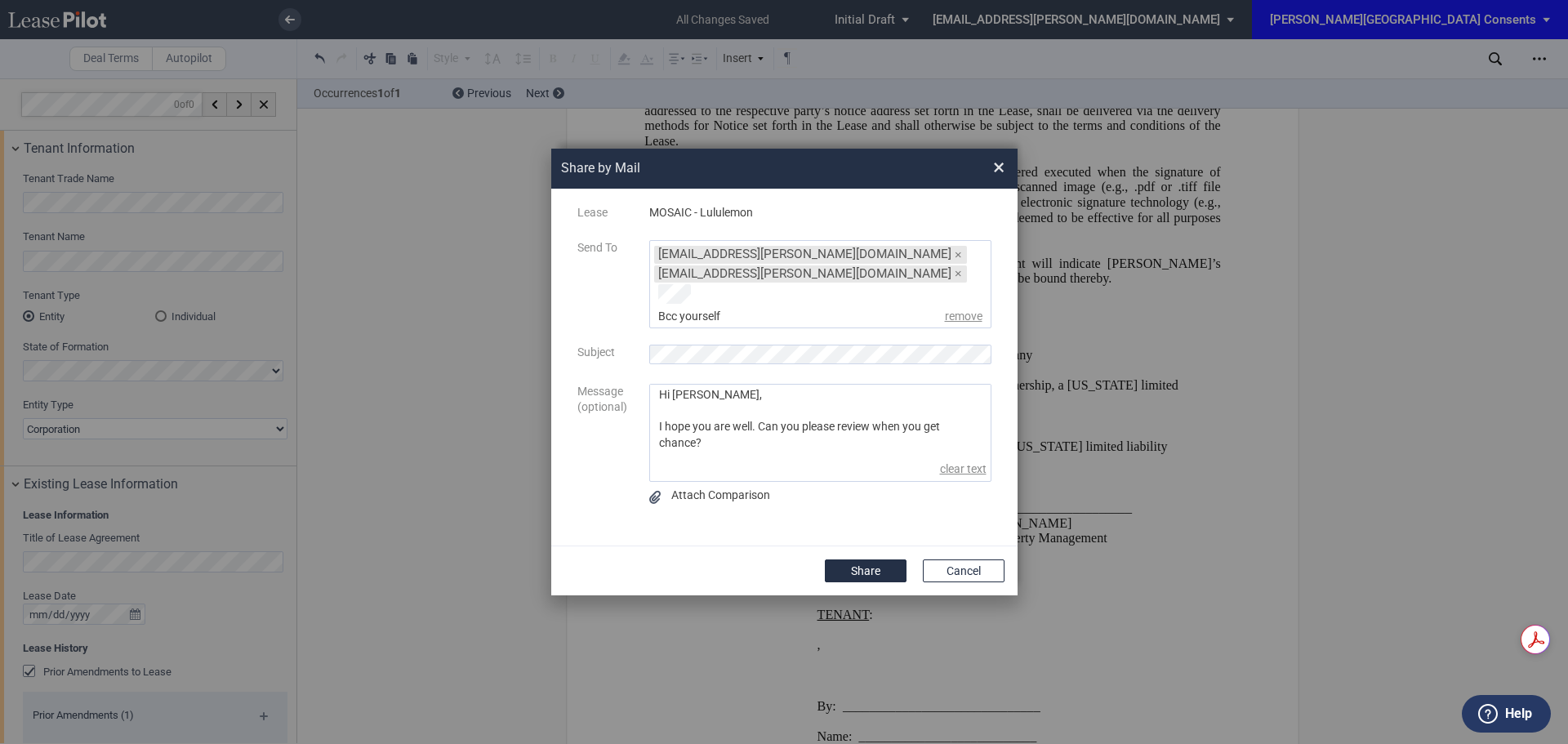 drag, startPoint x: 692, startPoint y: 442, endPoint x: 663, endPoint y: 332, distance: 113.75852 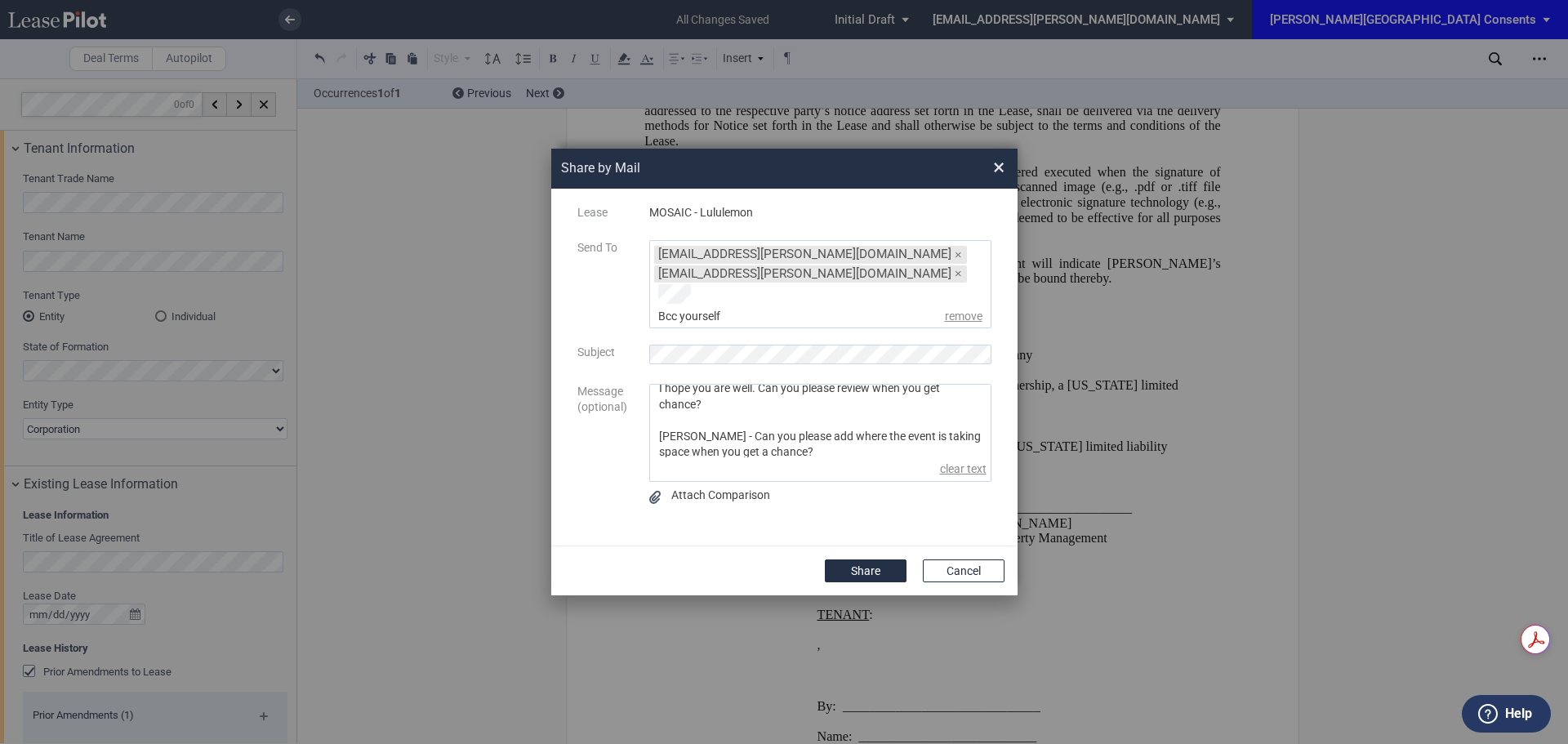 scroll, scrollTop: 92, scrollLeft: 0, axis: vertical 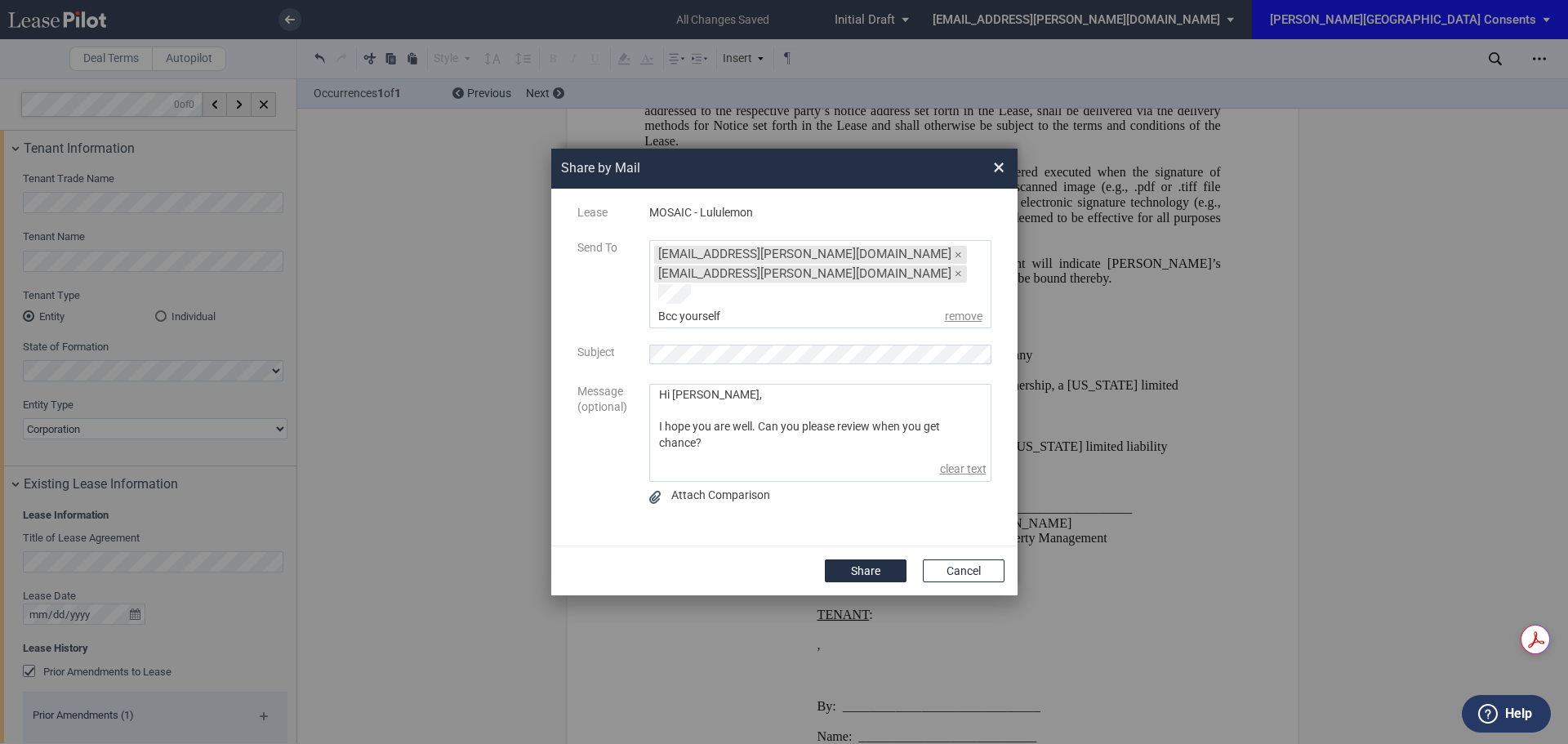 drag, startPoint x: 715, startPoint y: 434, endPoint x: 648, endPoint y: 341, distance: 114.62111 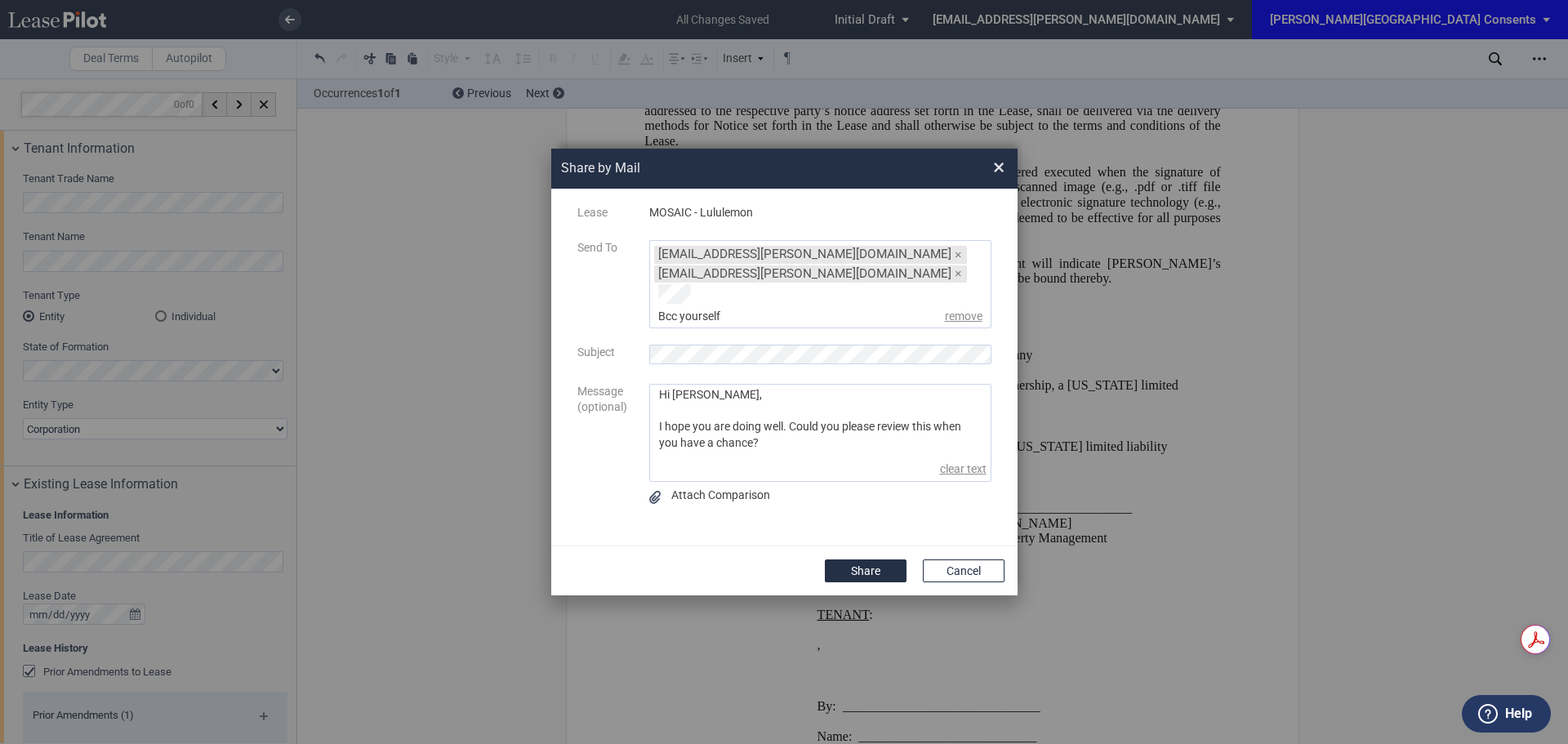 scroll, scrollTop: 89, scrollLeft: 0, axis: vertical 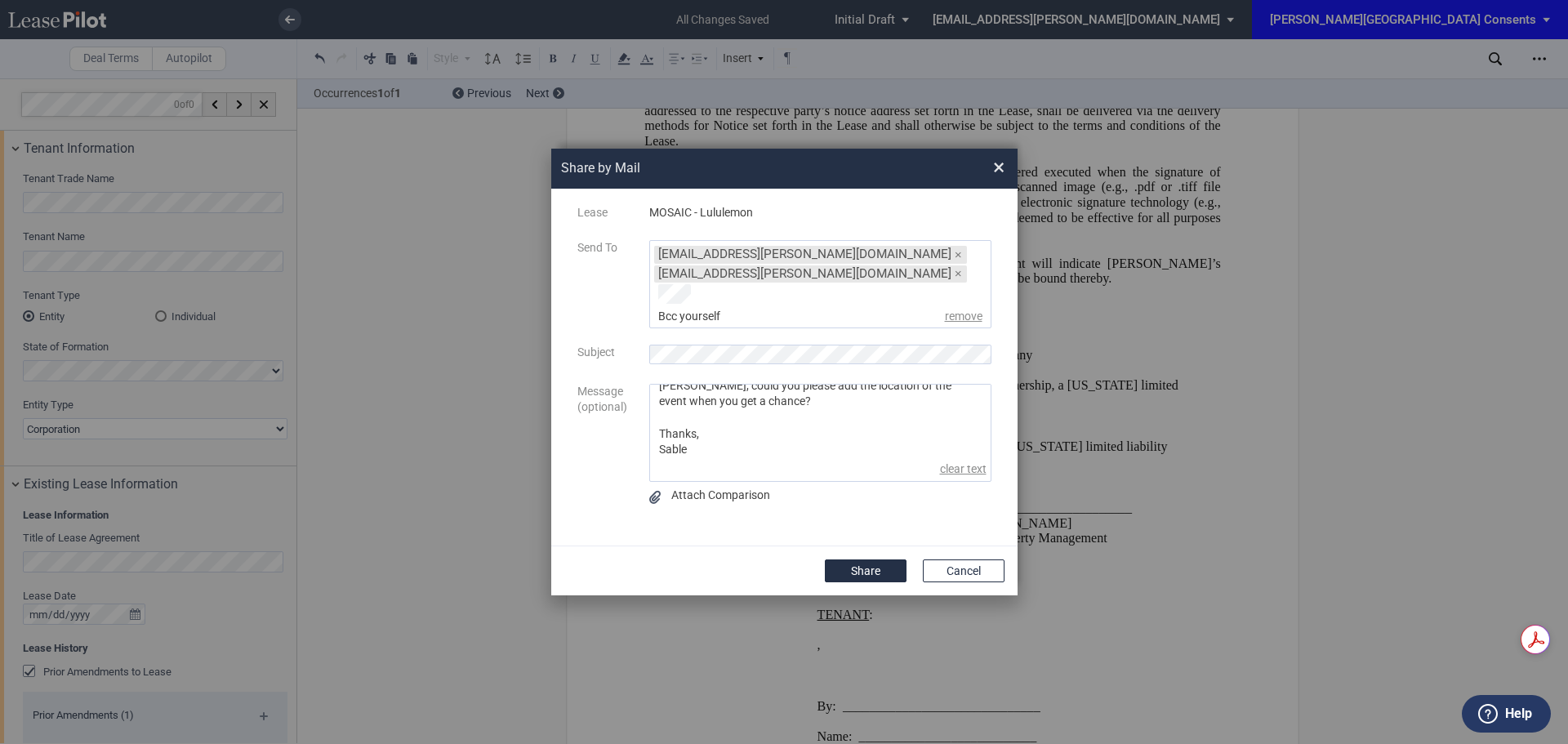 type on "Hi [PERSON_NAME],
I hope you are doing well. Could you please review this when you have a chance?
[PERSON_NAME], could you please add the location of the event when you get a chance?
Thanks,
Sable" 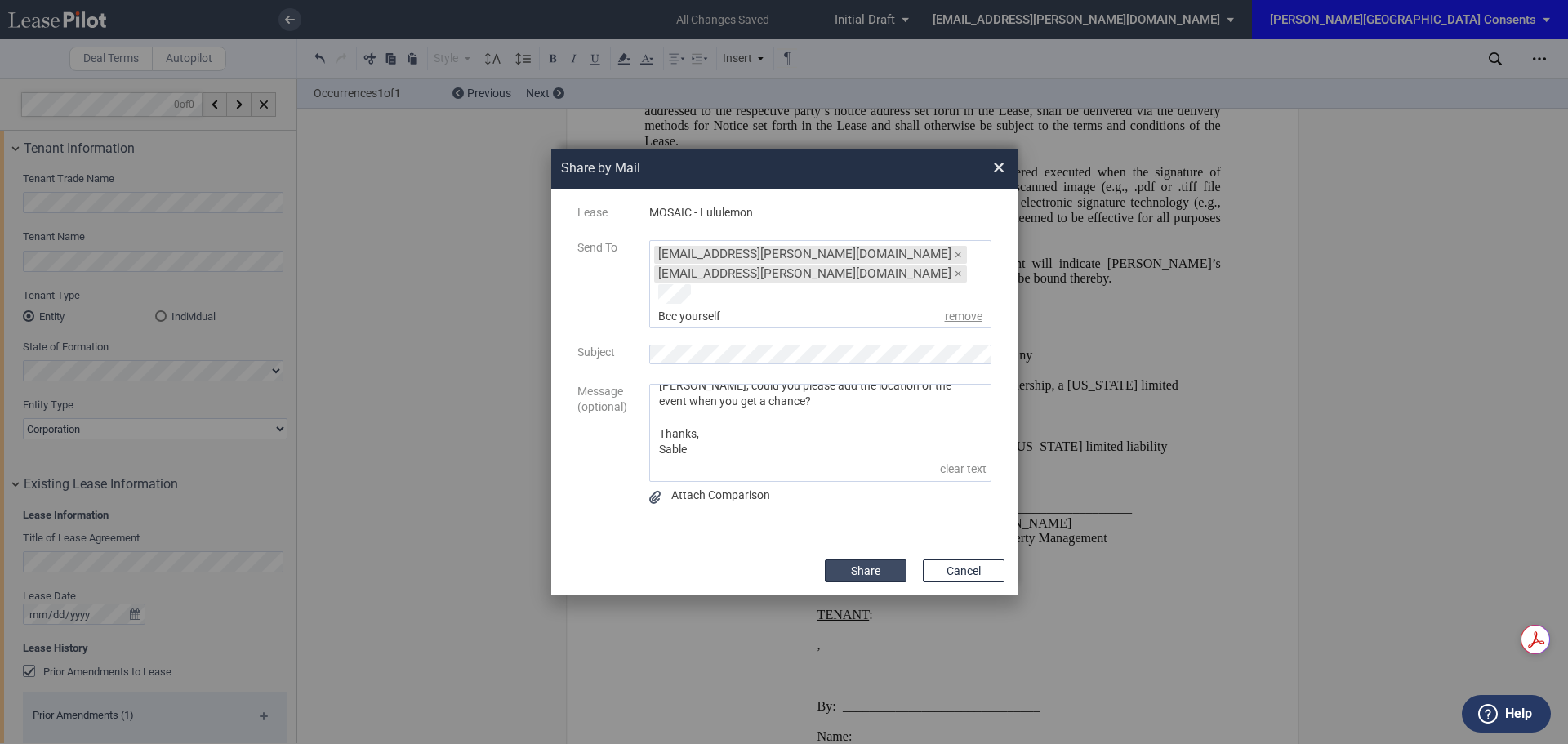 click on "Share" 